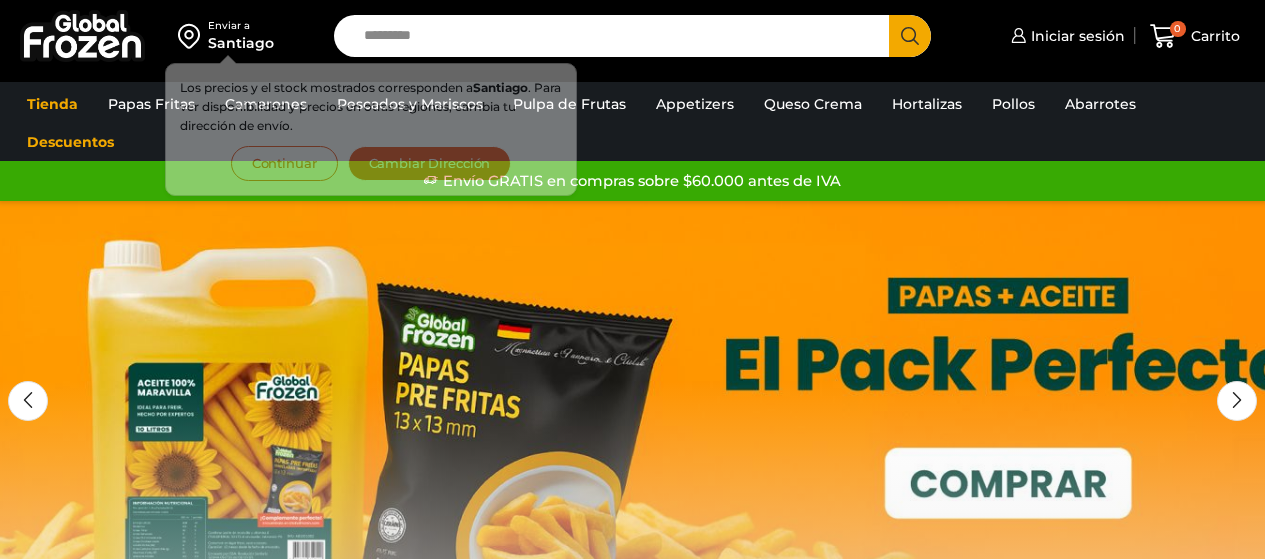 scroll, scrollTop: 0, scrollLeft: 0, axis: both 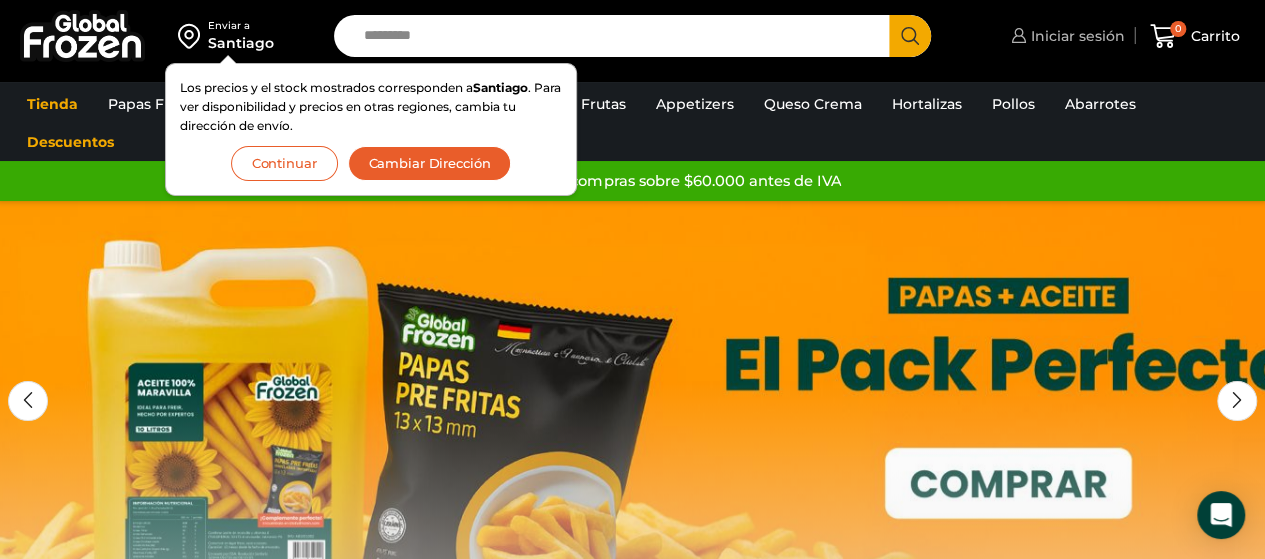 click on "Iniciar sesión" at bounding box center (1075, 36) 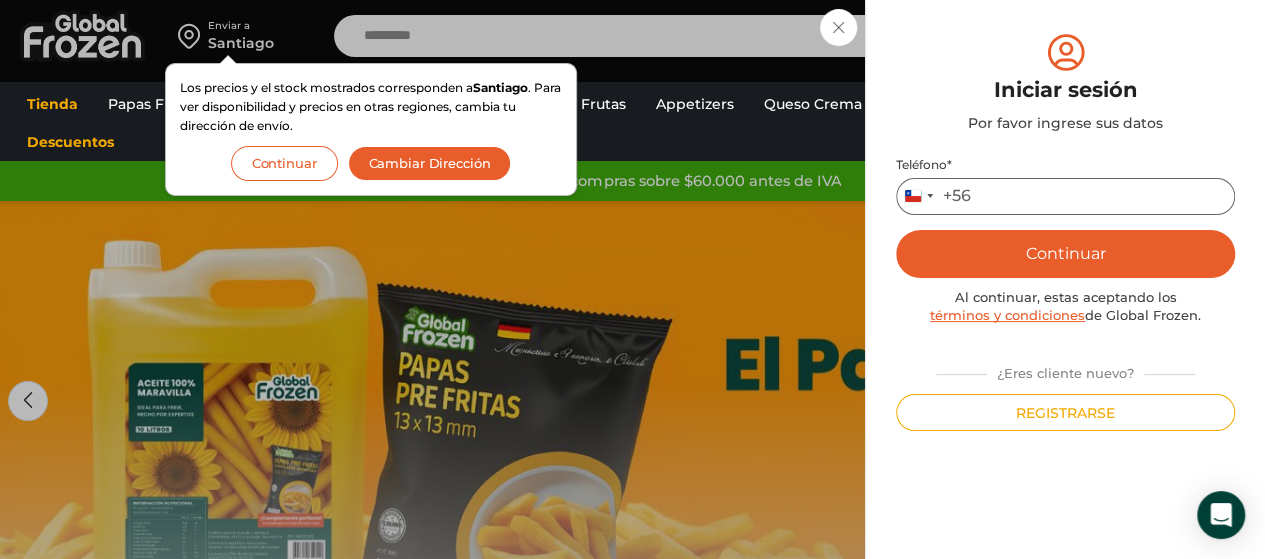 click on "Teléfono
*" at bounding box center (1065, 196) 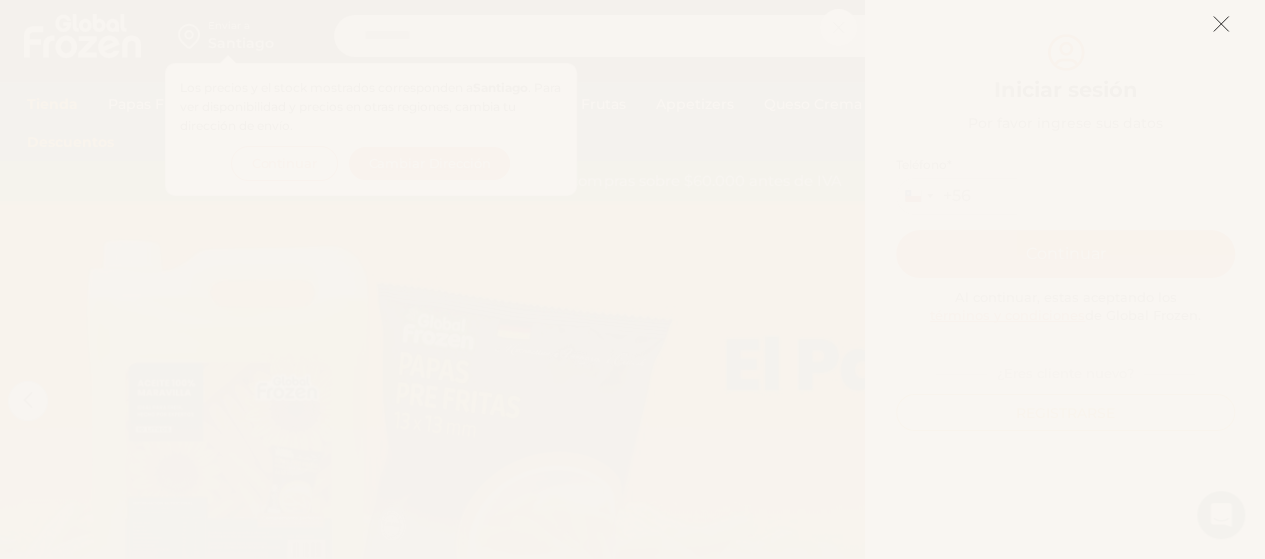click 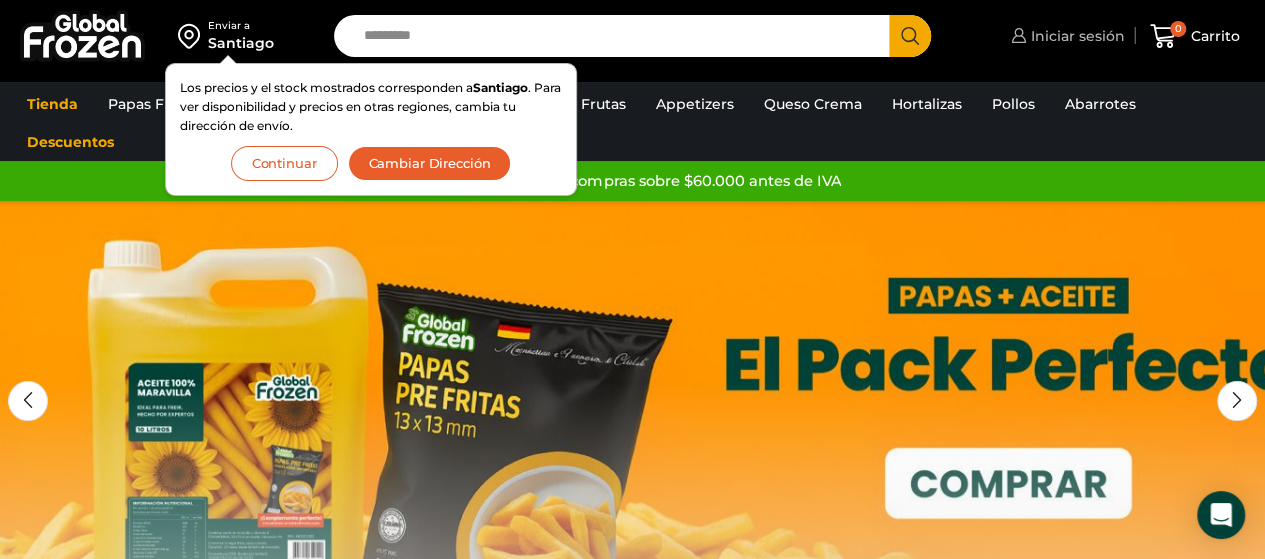 click on "Iniciar sesión" at bounding box center [1075, 36] 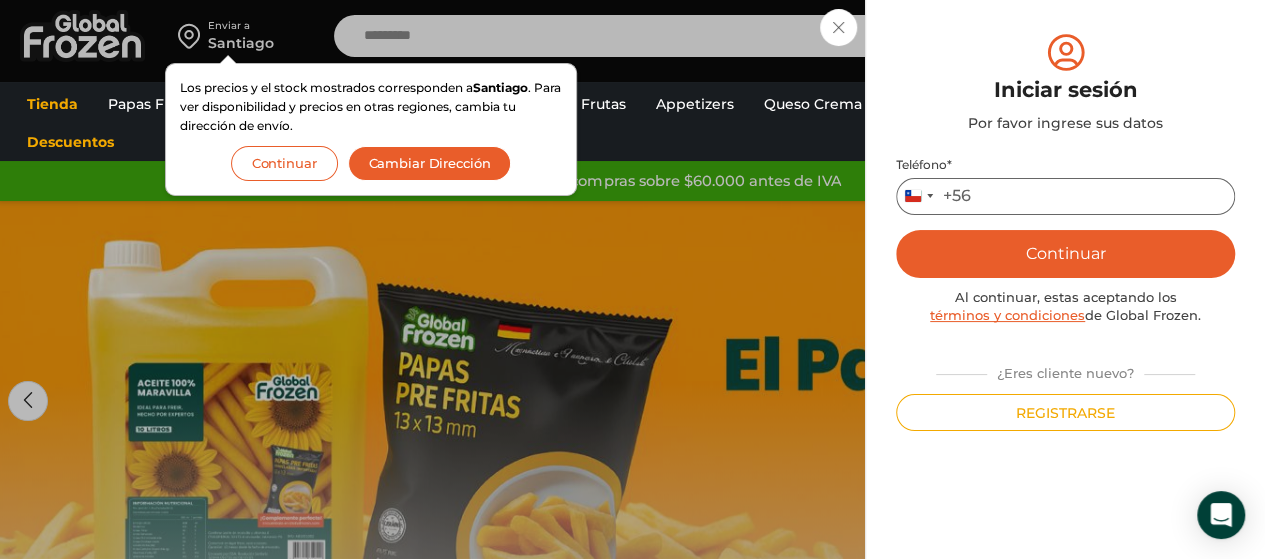 click on "Teléfono
*" at bounding box center [1065, 196] 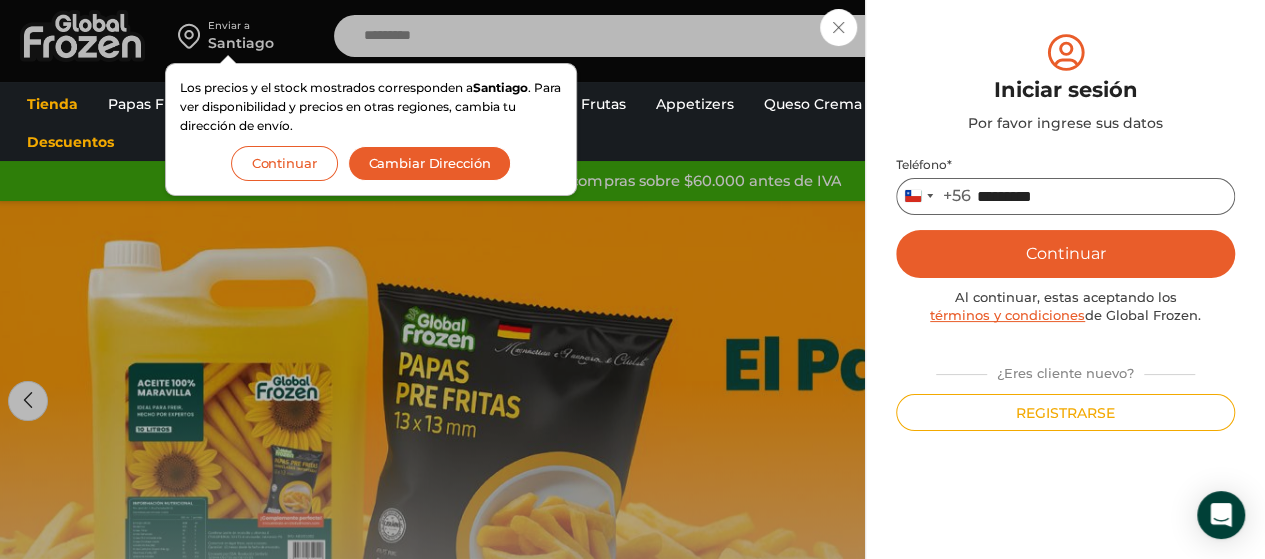 type on "*********" 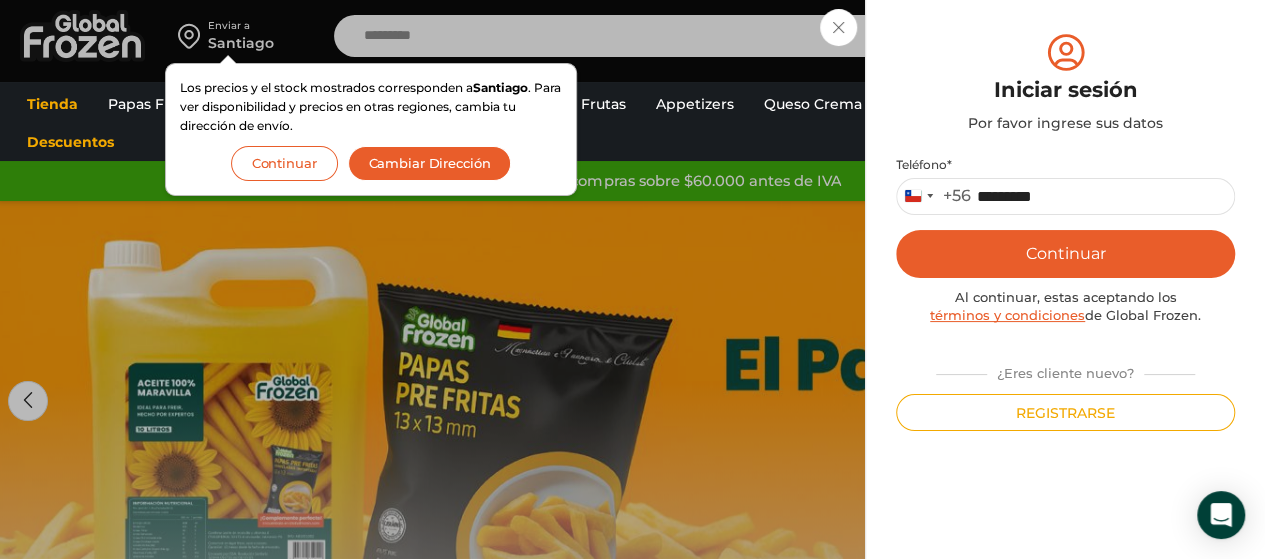 click on "Continuar" at bounding box center [1065, 254] 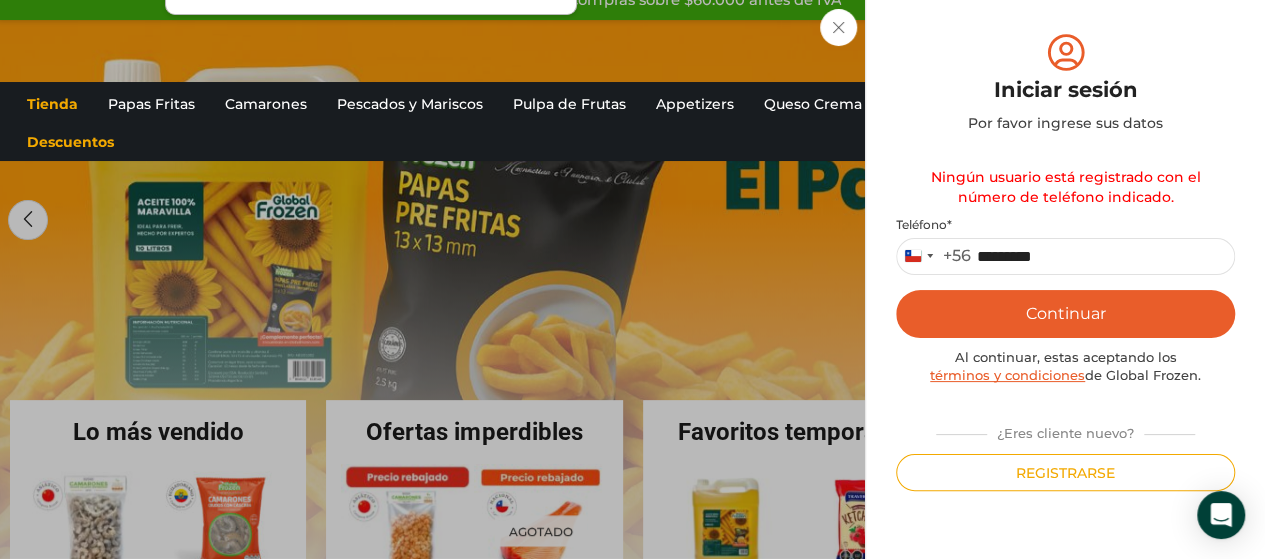 scroll, scrollTop: 200, scrollLeft: 0, axis: vertical 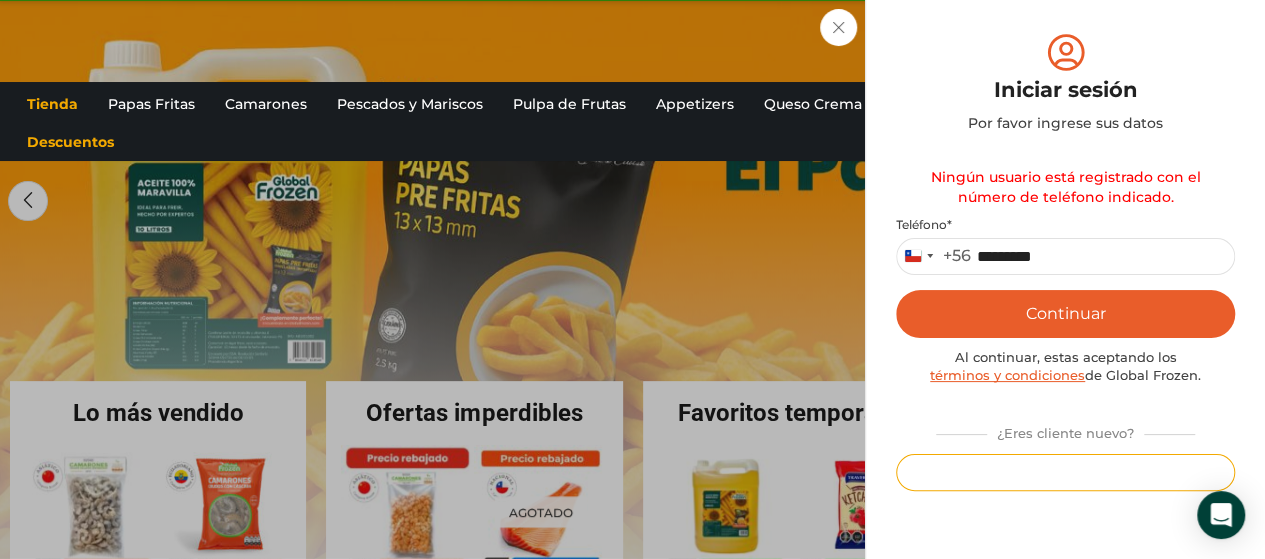click on "Registrarse" at bounding box center [1065, 472] 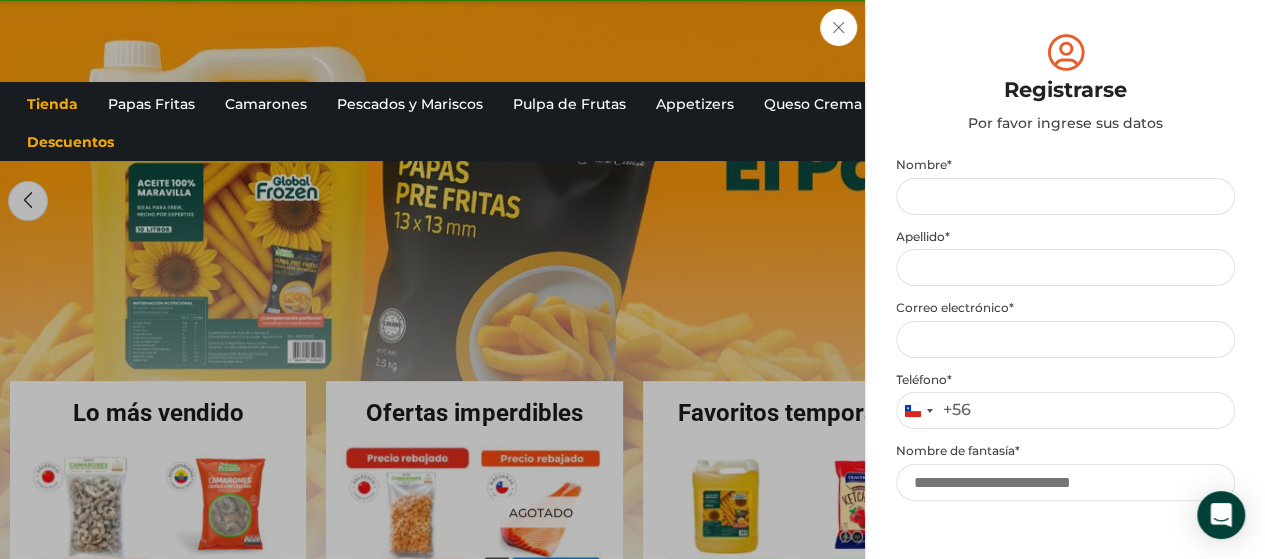 click on "Nombre  *" at bounding box center [1065, 165] 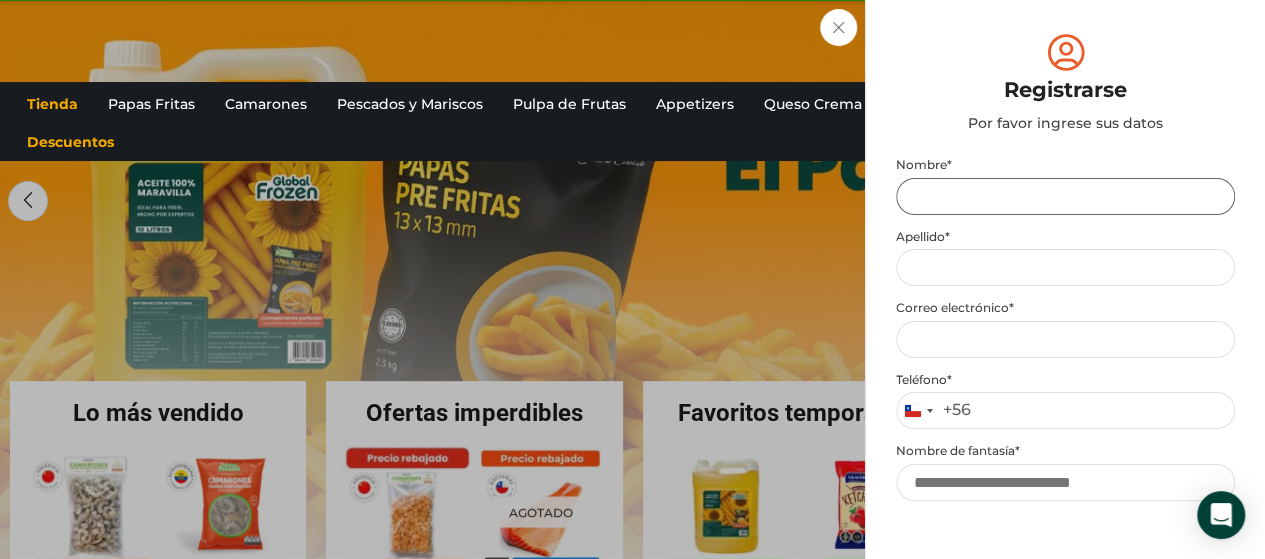 click on "Nombre  *" at bounding box center [1065, 196] 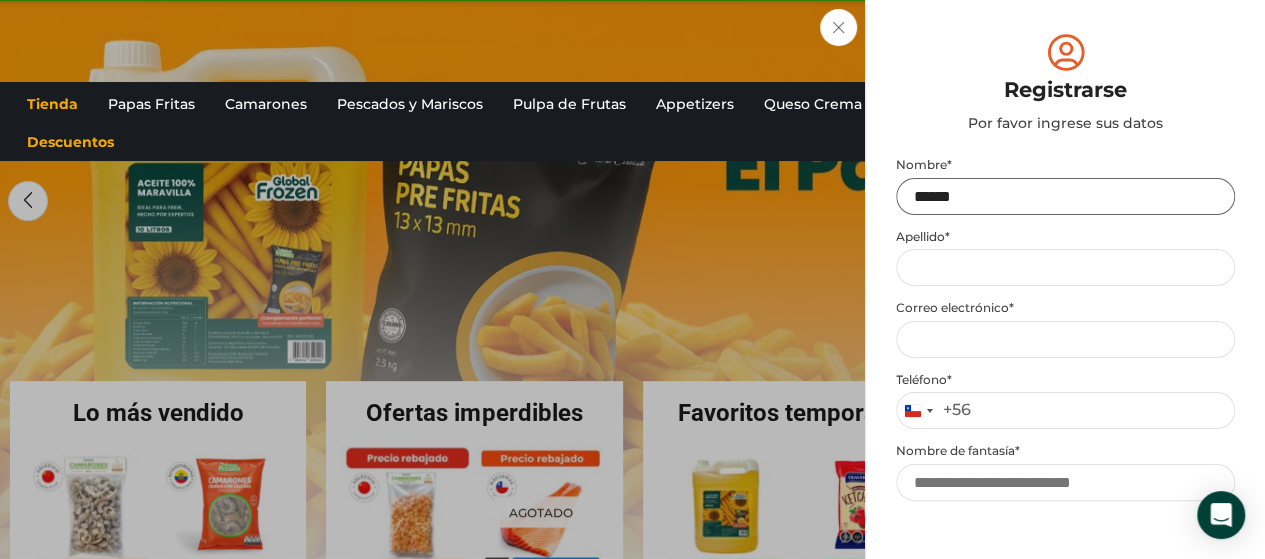 type on "******" 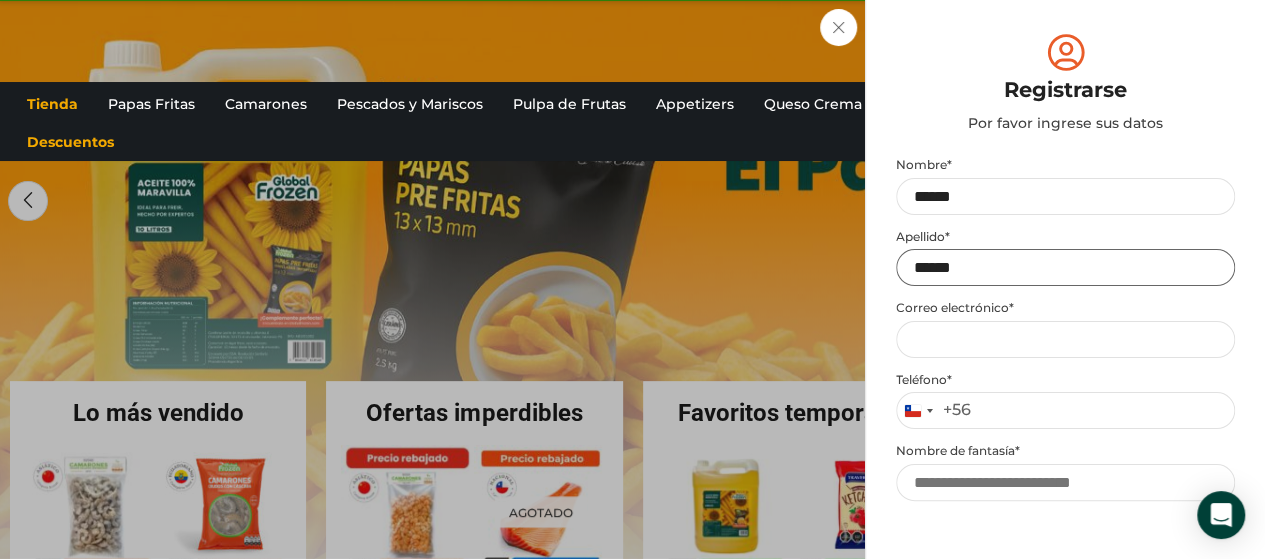 type on "******" 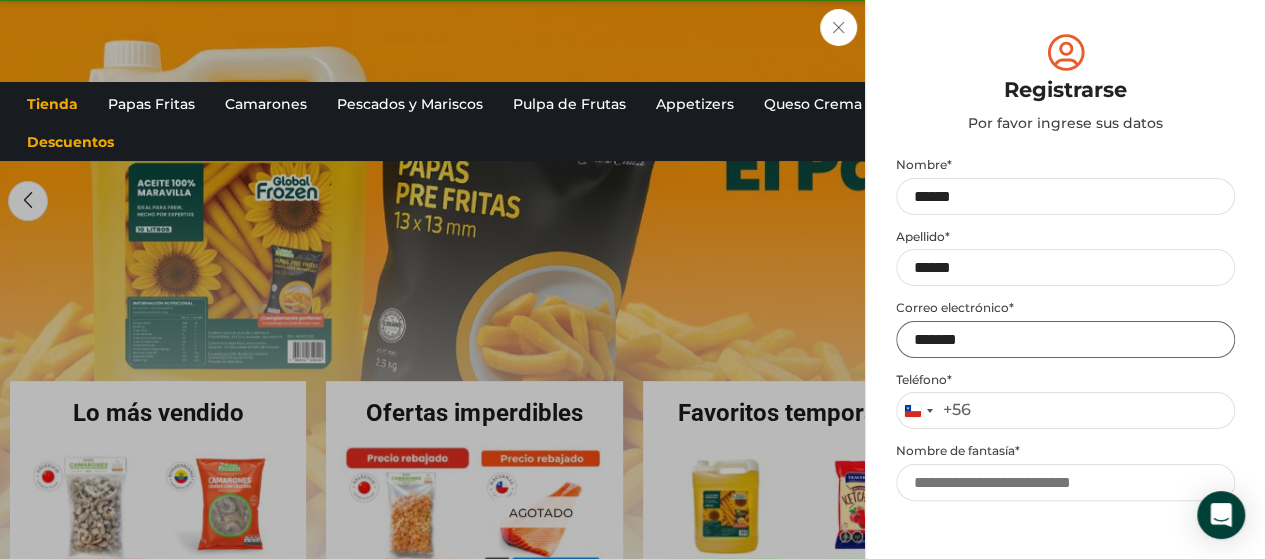 type on "**********" 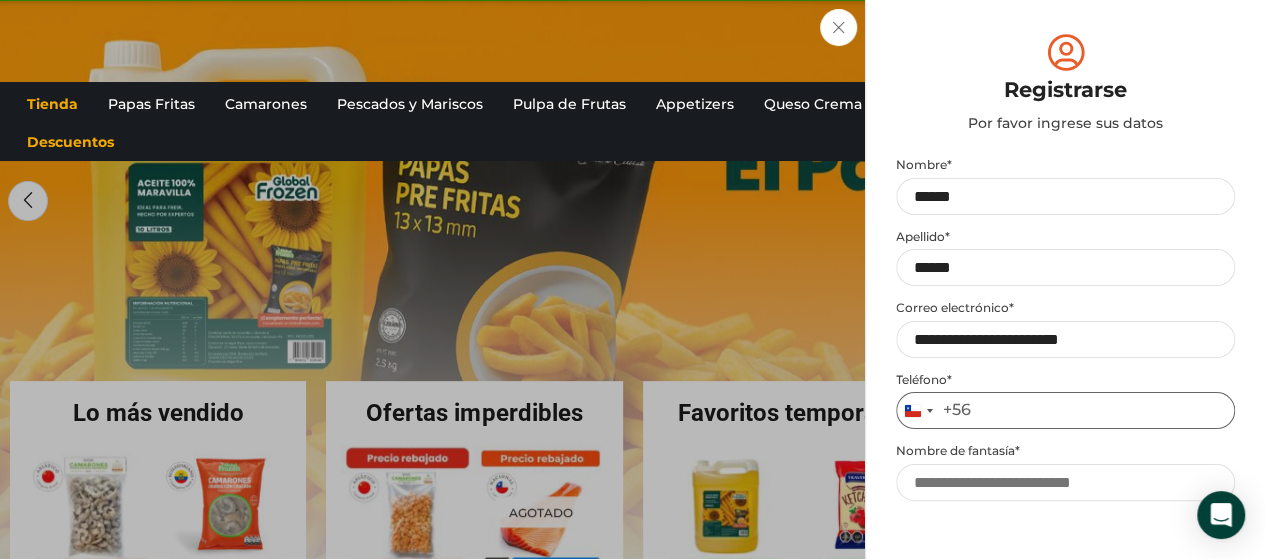 click on "Teléfono  *" at bounding box center (1065, 410) 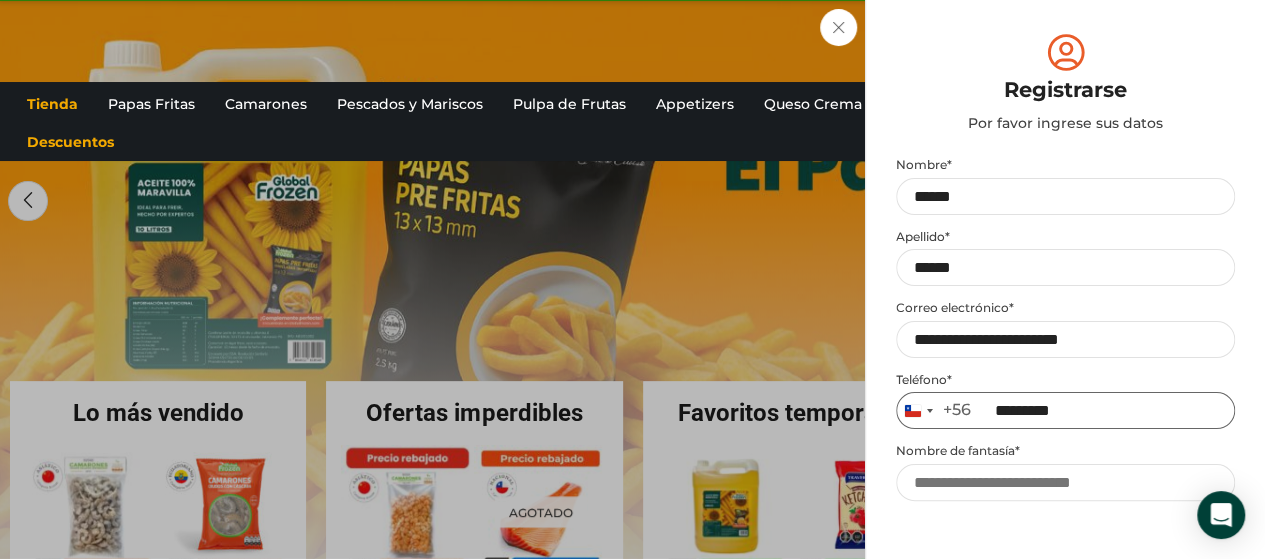 click on "*********" at bounding box center (1065, 410) 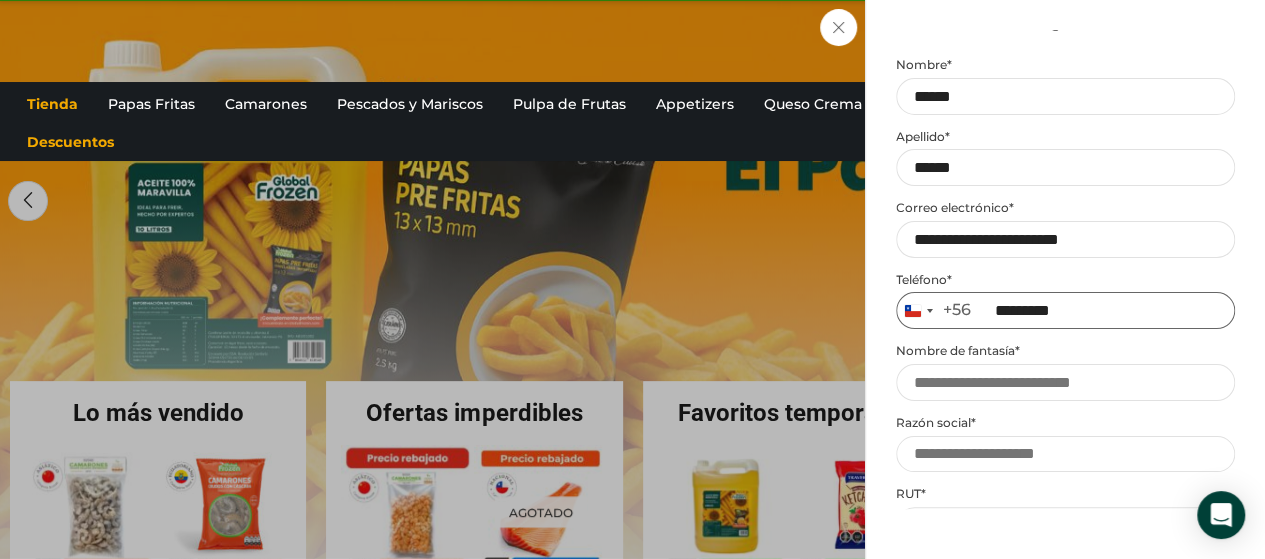 scroll, scrollTop: 300, scrollLeft: 0, axis: vertical 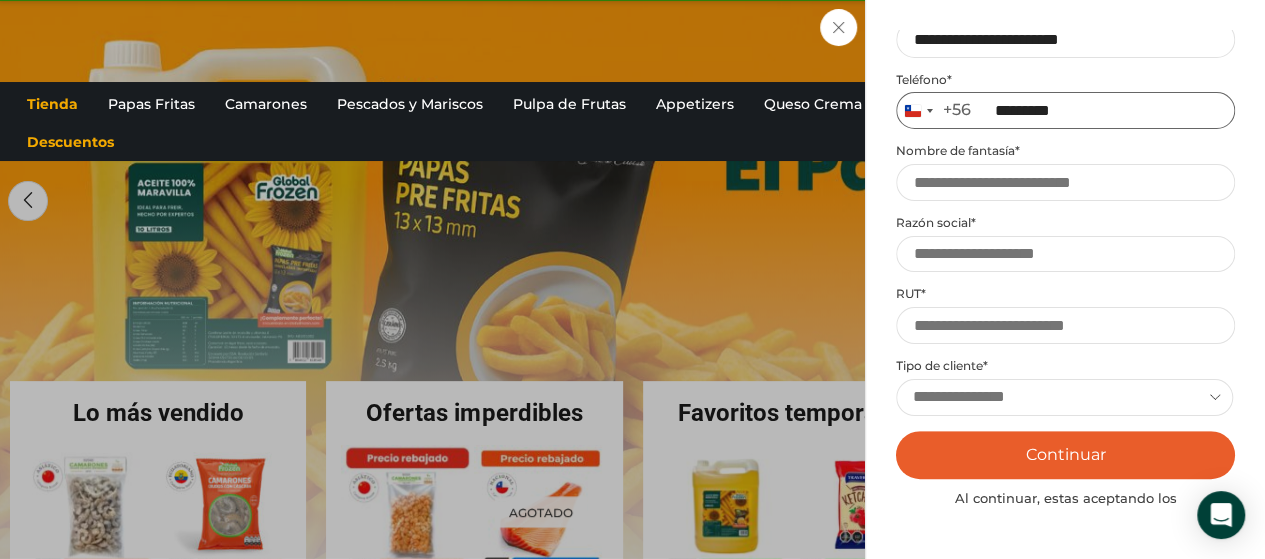 type on "*********" 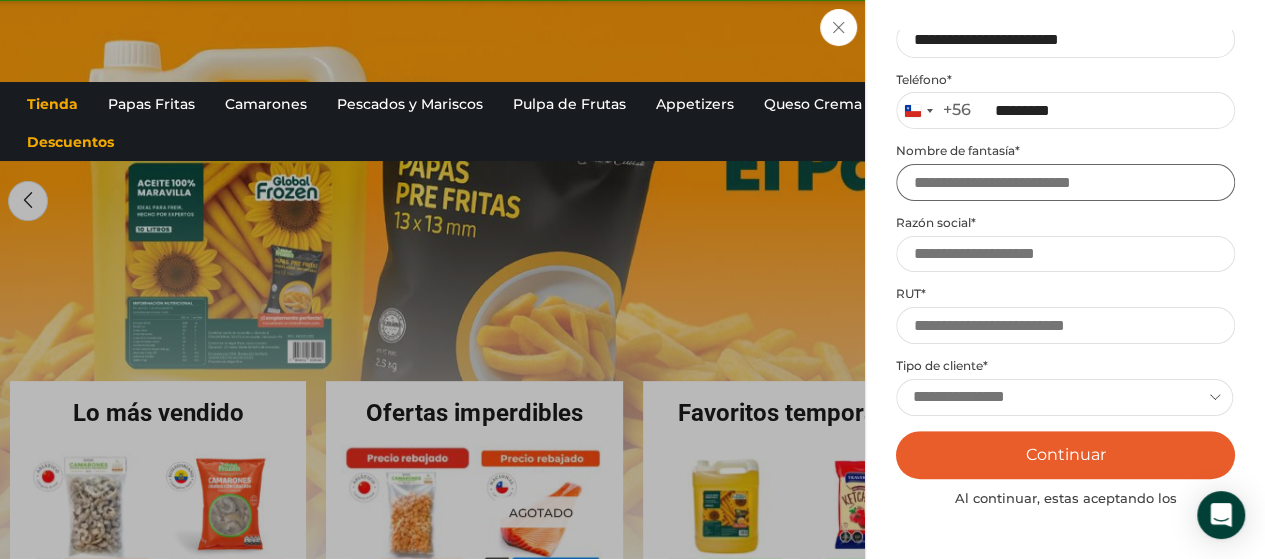 click on "Nombre de fantasía  *" at bounding box center [1065, 182] 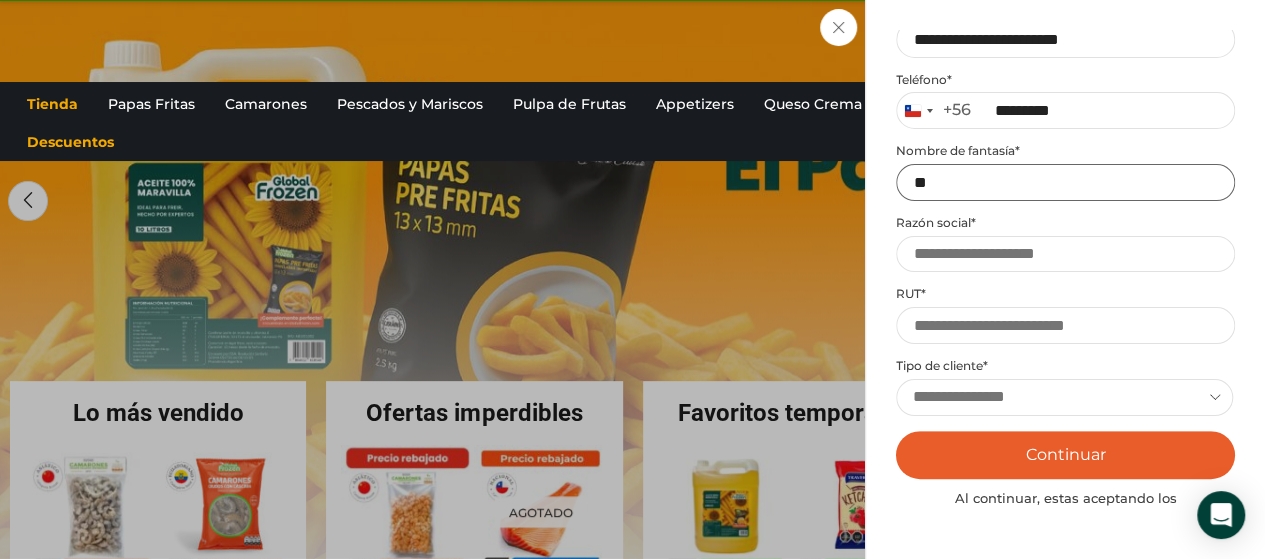 type on "*" 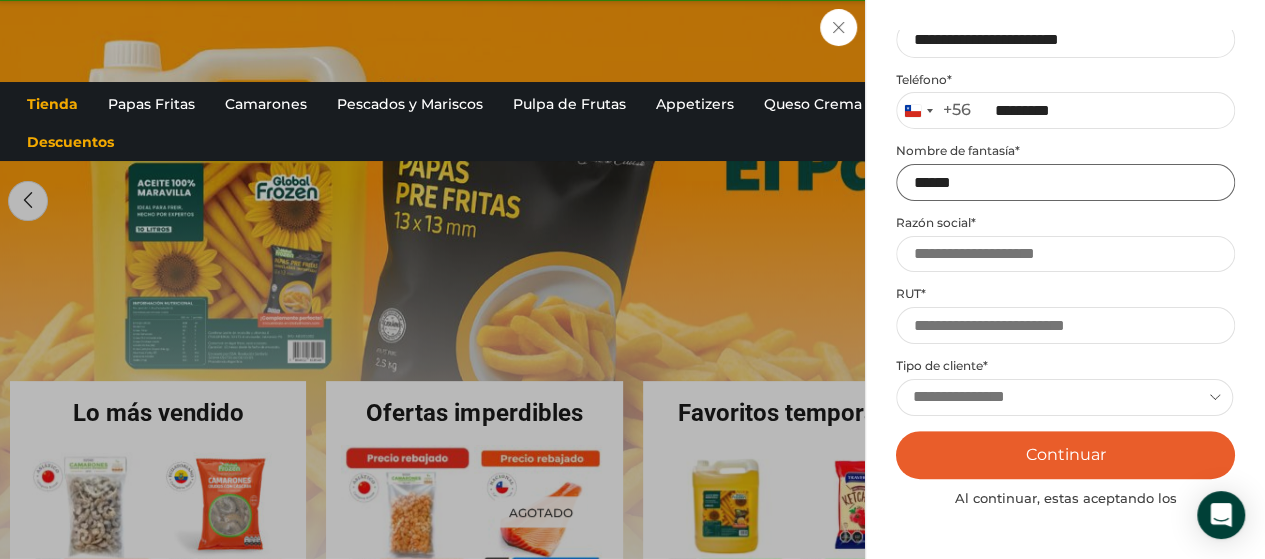 type on "******" 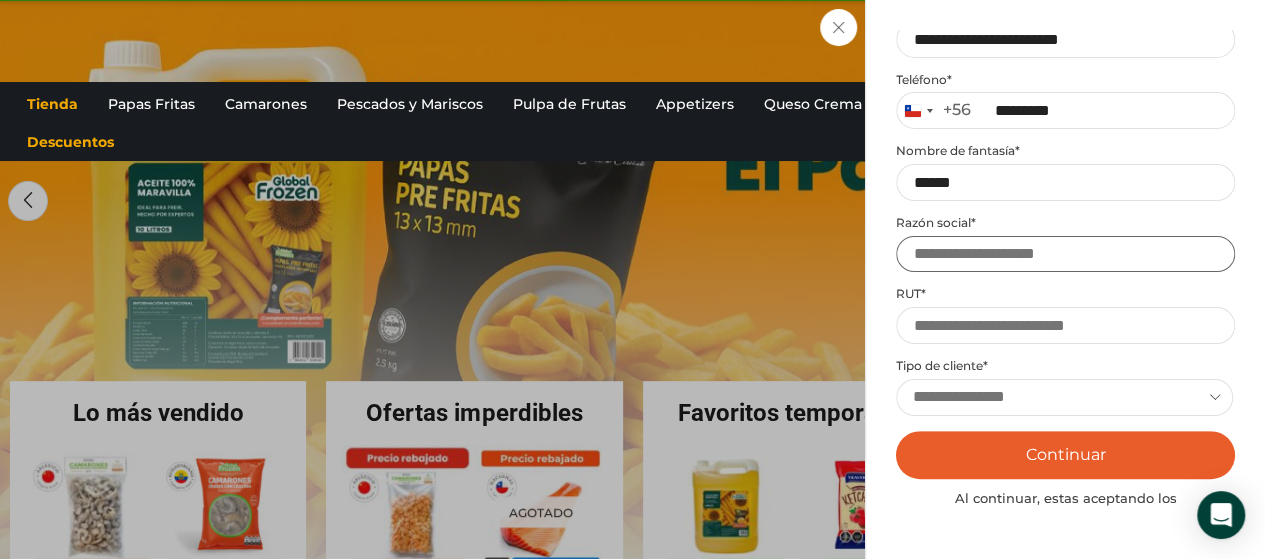 click on "Razón social  *" at bounding box center [1065, 254] 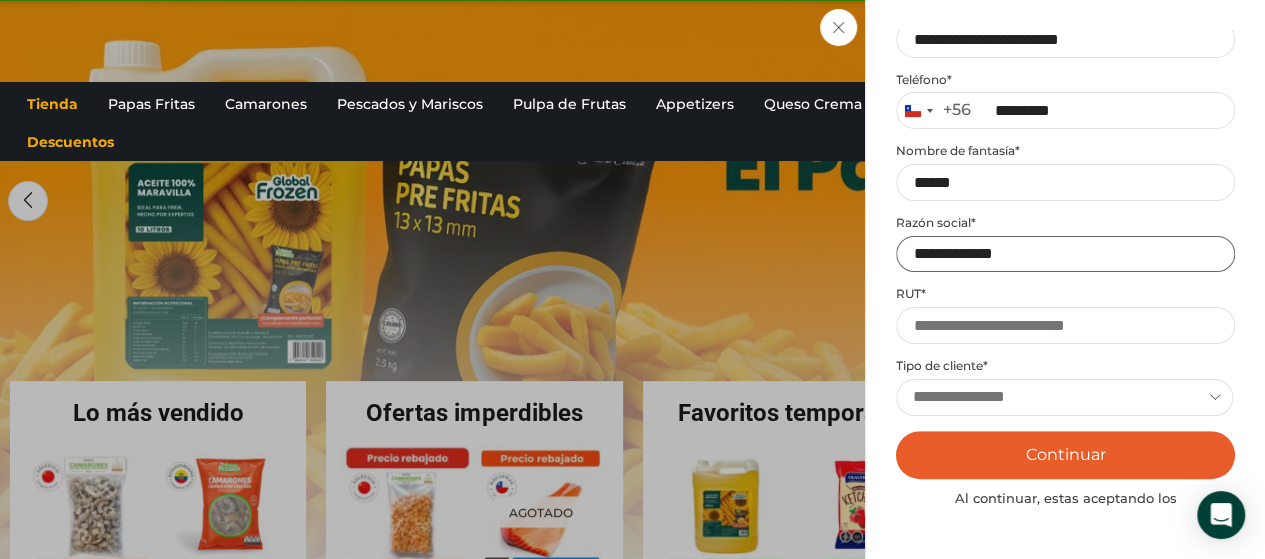 type on "**********" 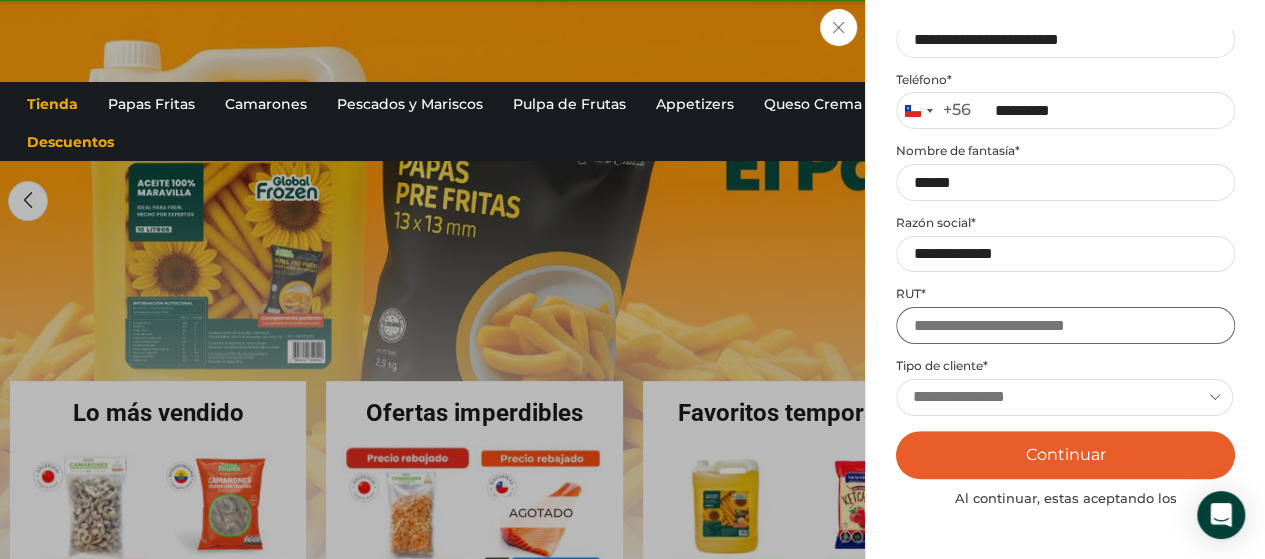 click on "RUT  *" at bounding box center (1065, 325) 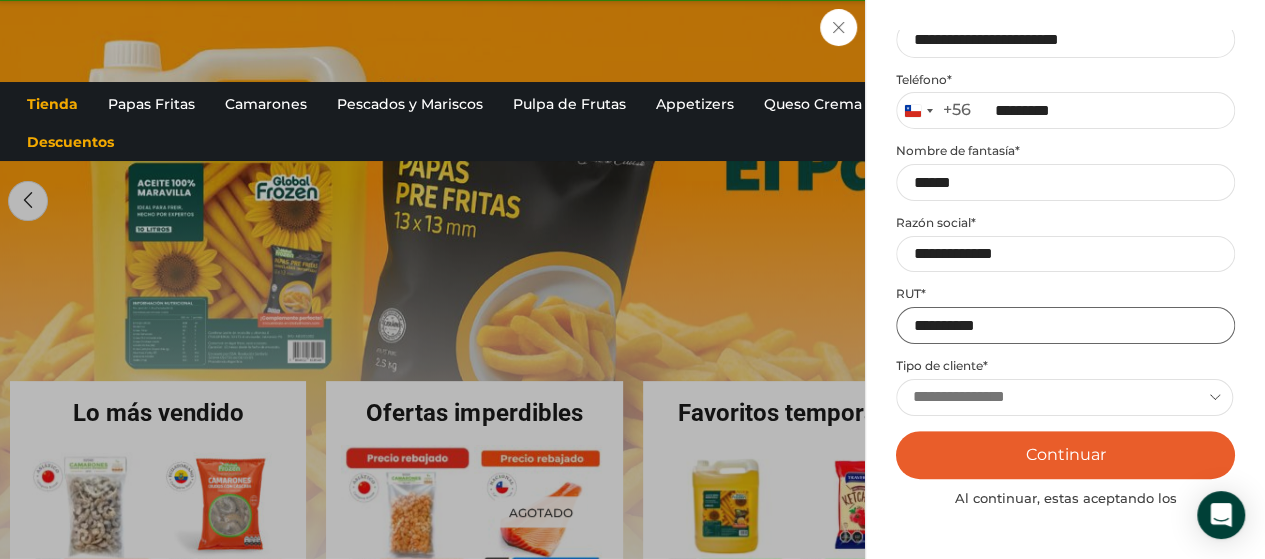 type on "**********" 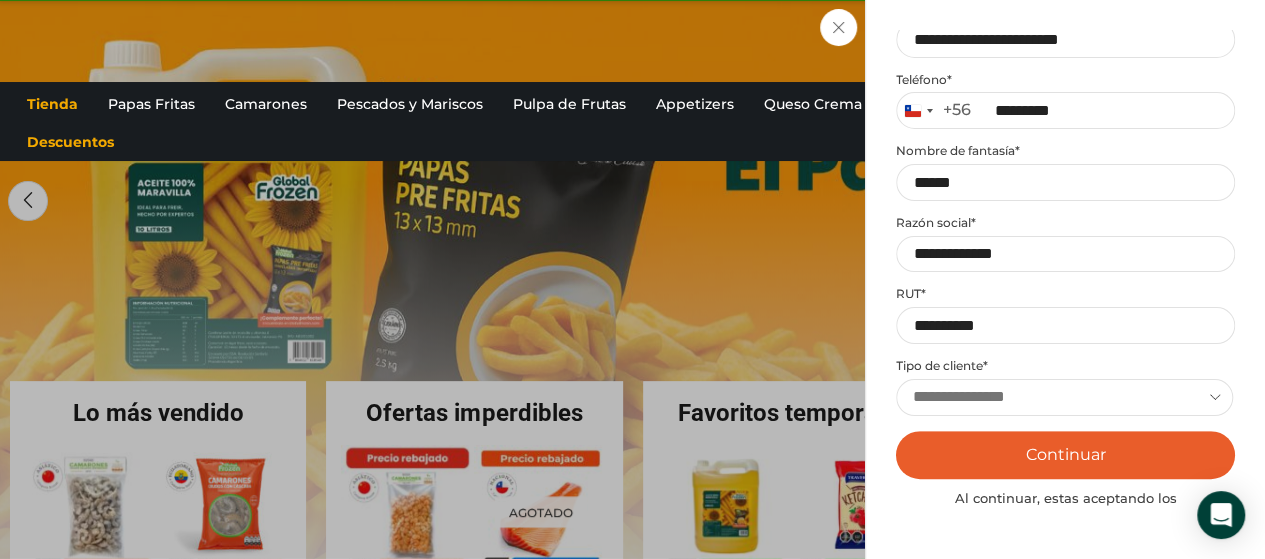 click on "**********" at bounding box center [1064, 397] 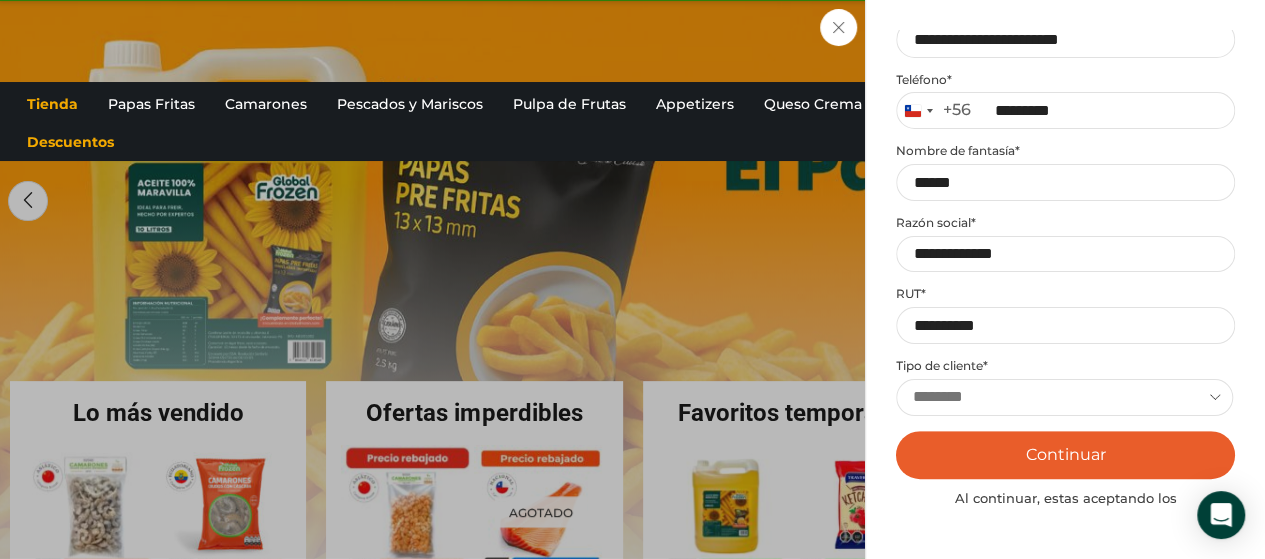 click on "**********" at bounding box center [1064, 397] 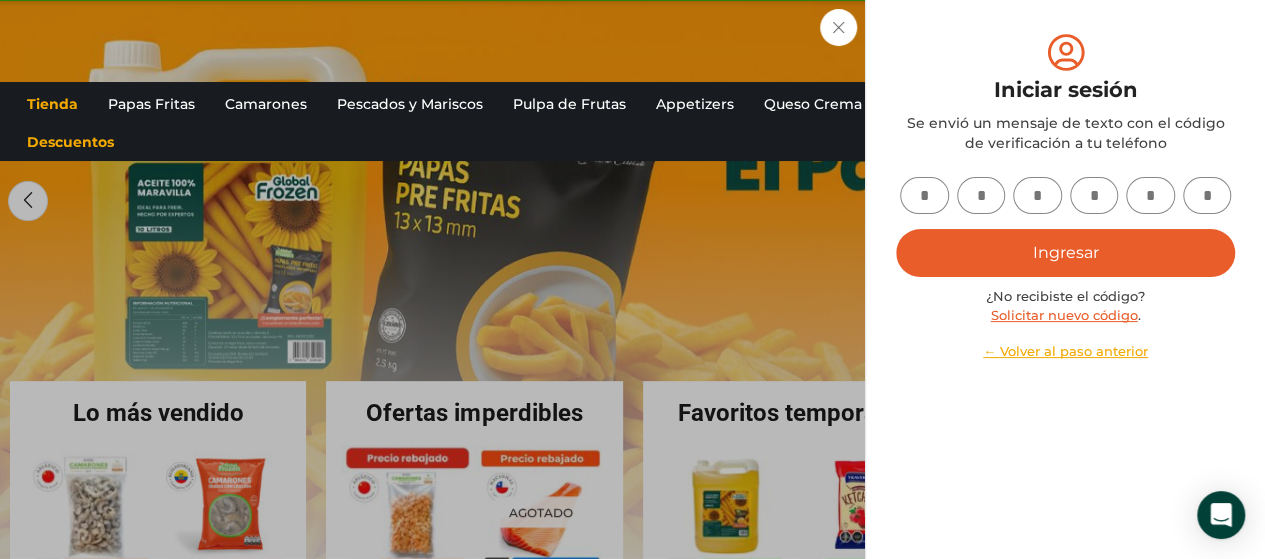 scroll, scrollTop: 0, scrollLeft: 0, axis: both 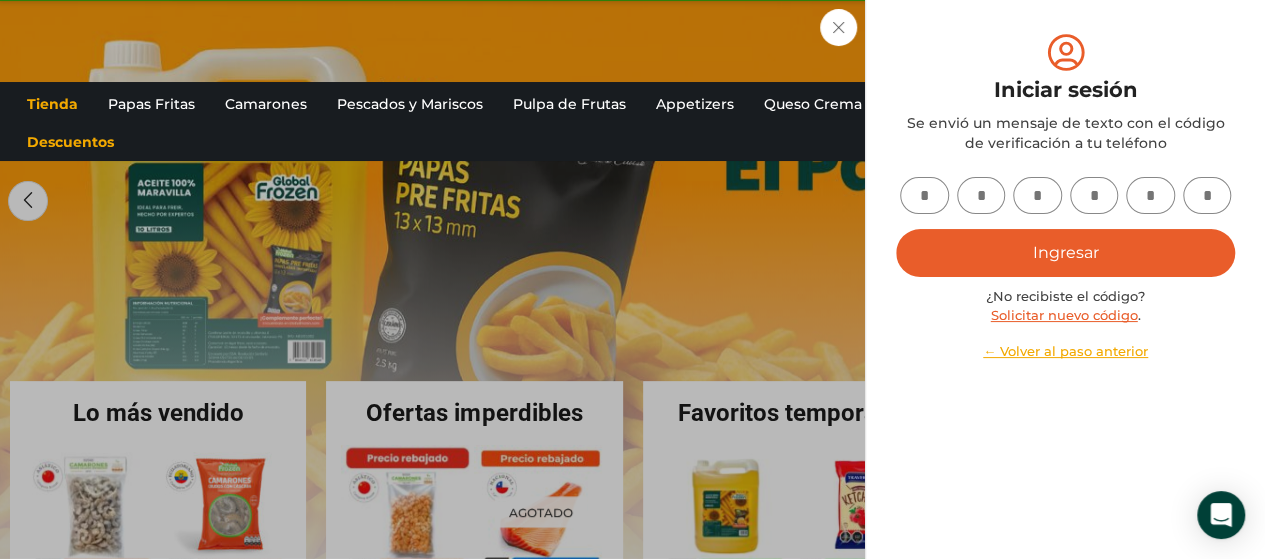 click at bounding box center (924, 195) 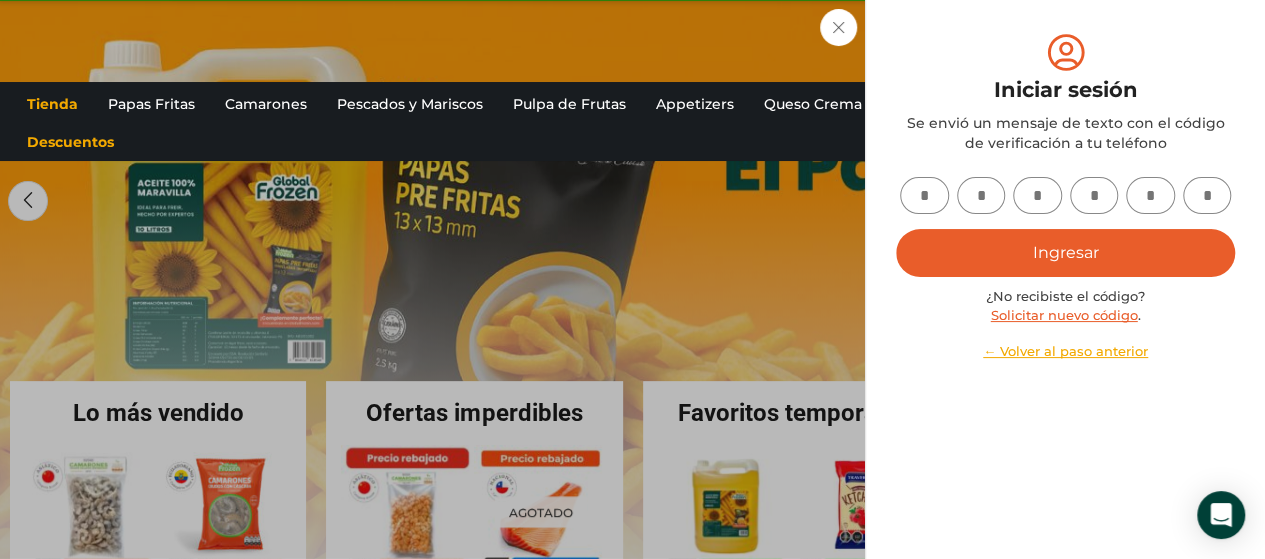 type on "*" 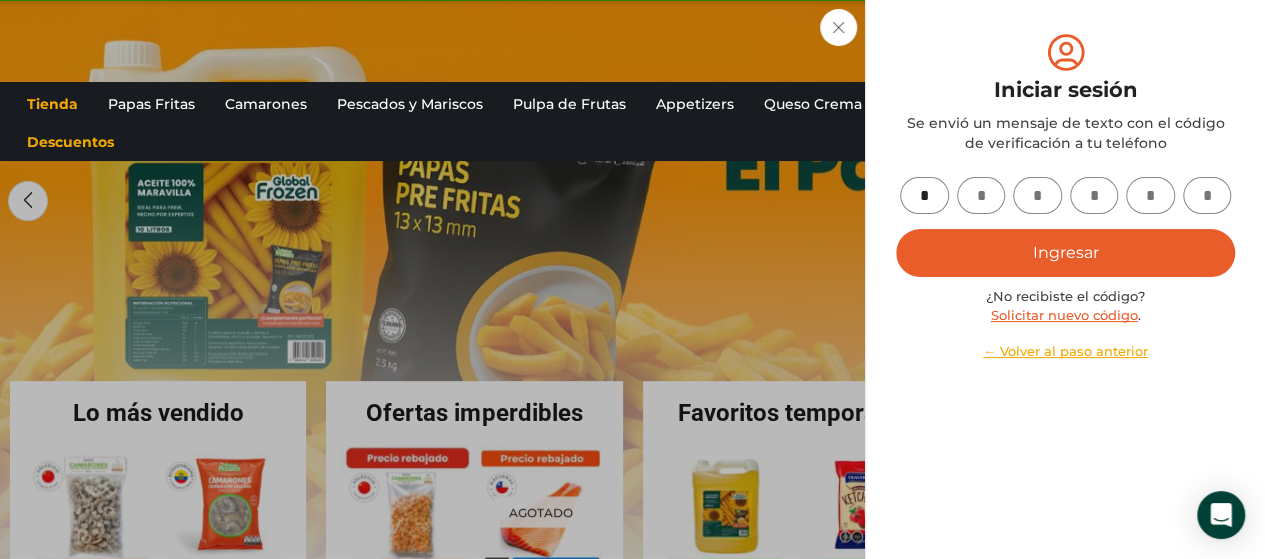 type on "*" 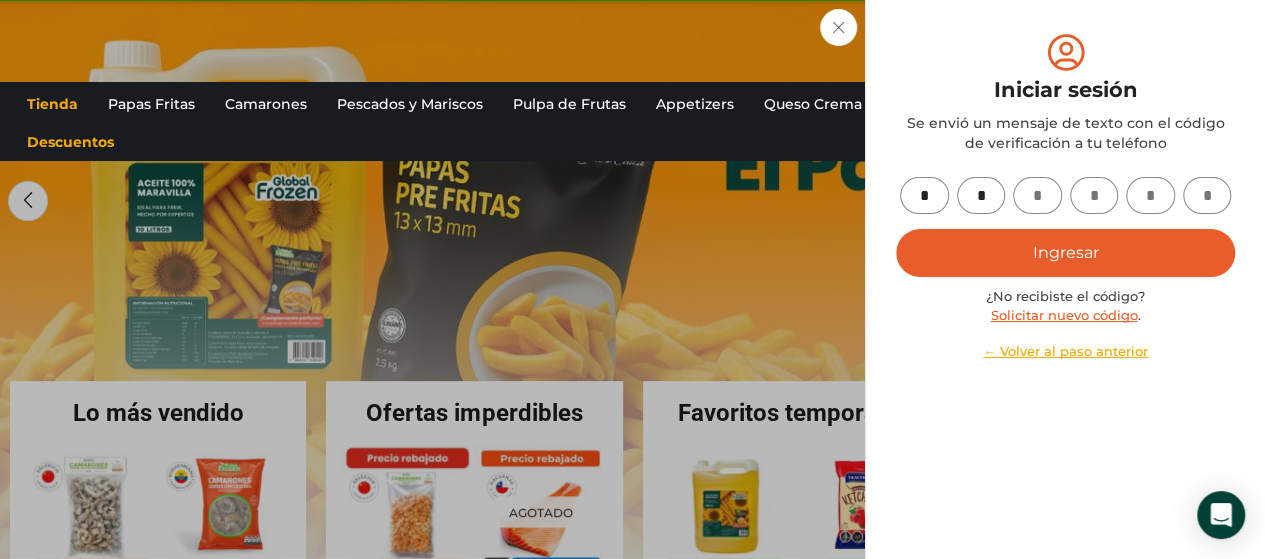 type on "*" 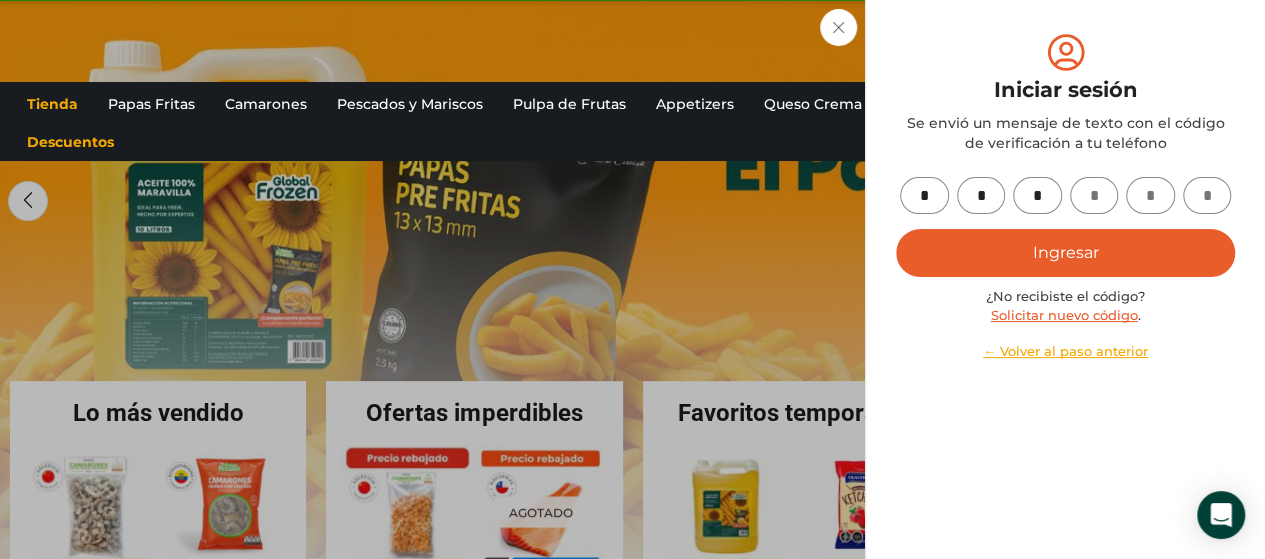 type on "*" 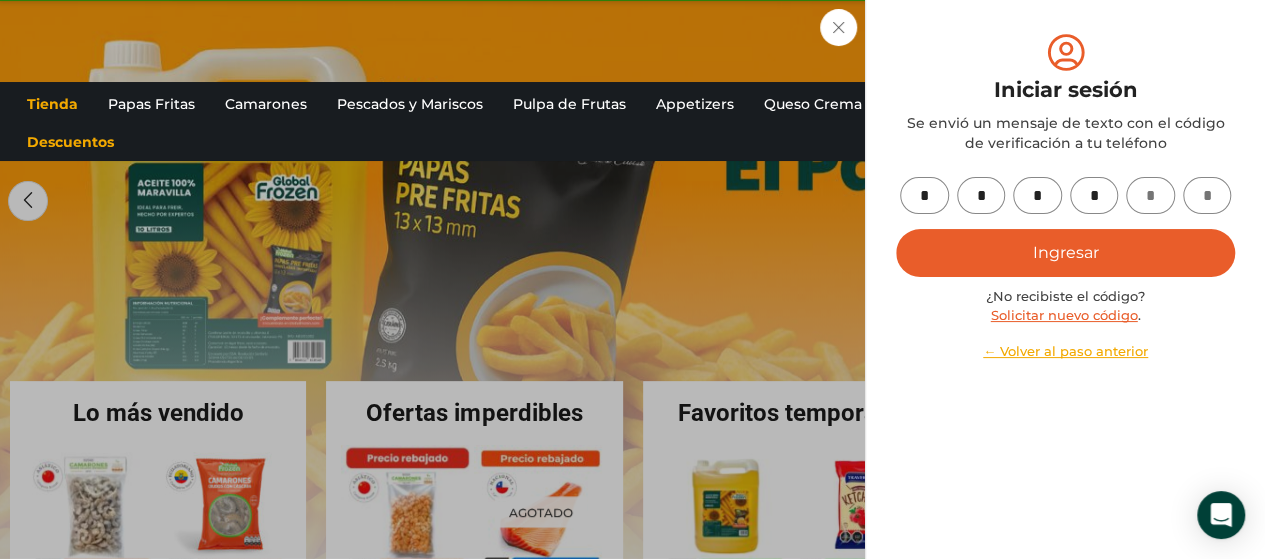 type on "*" 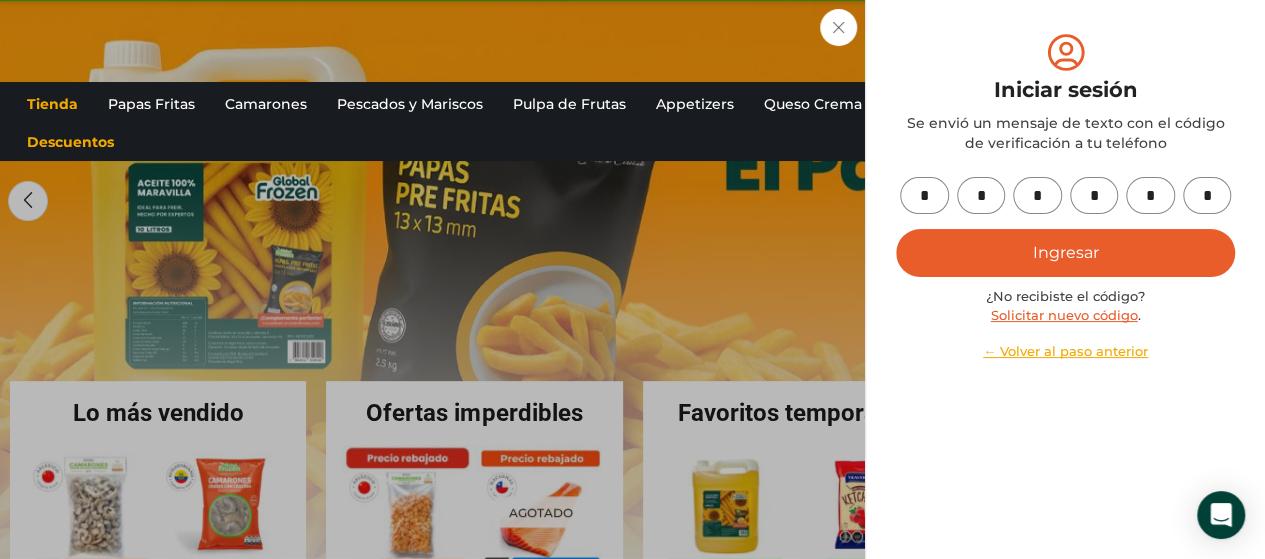 type on "*" 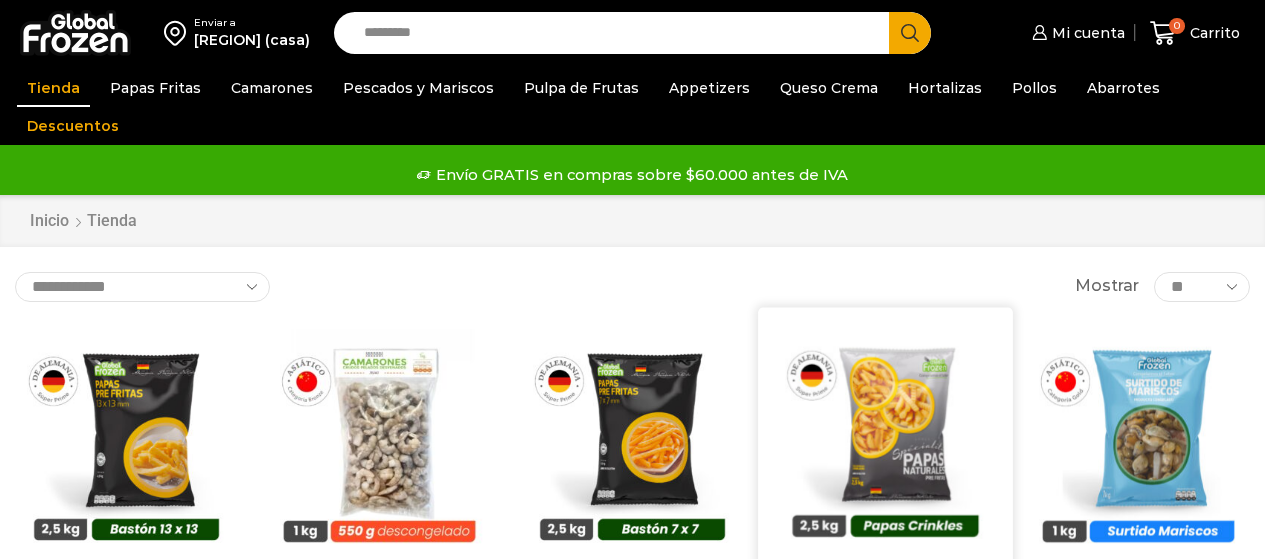 scroll, scrollTop: 0, scrollLeft: 0, axis: both 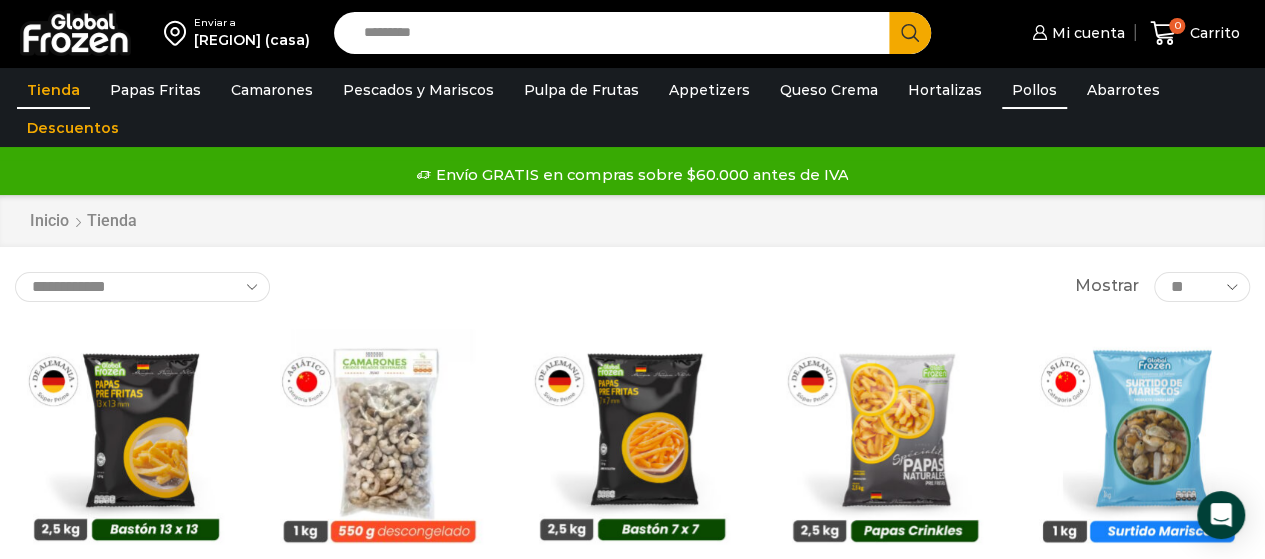 click on "Pollos" at bounding box center [1034, 90] 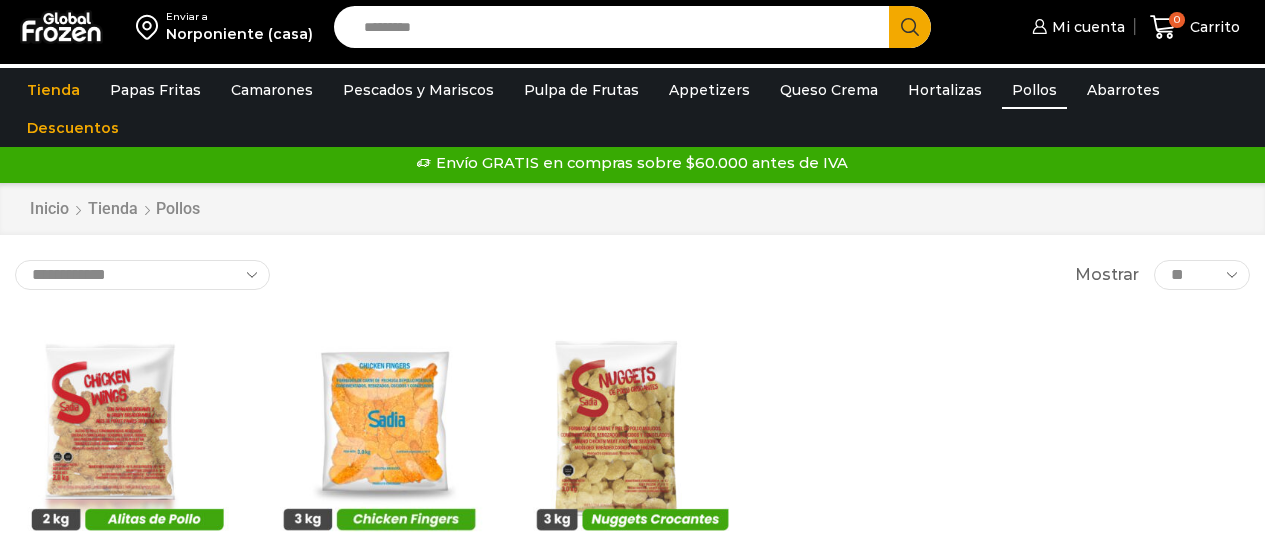scroll, scrollTop: 0, scrollLeft: 0, axis: both 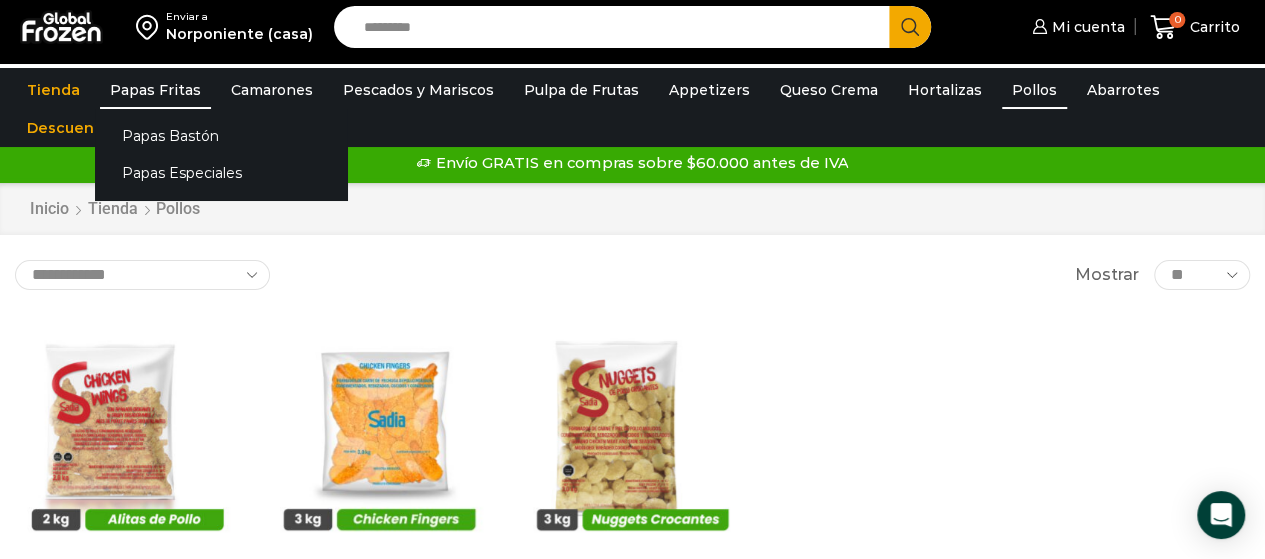 click on "Papas Fritas" at bounding box center (155, 90) 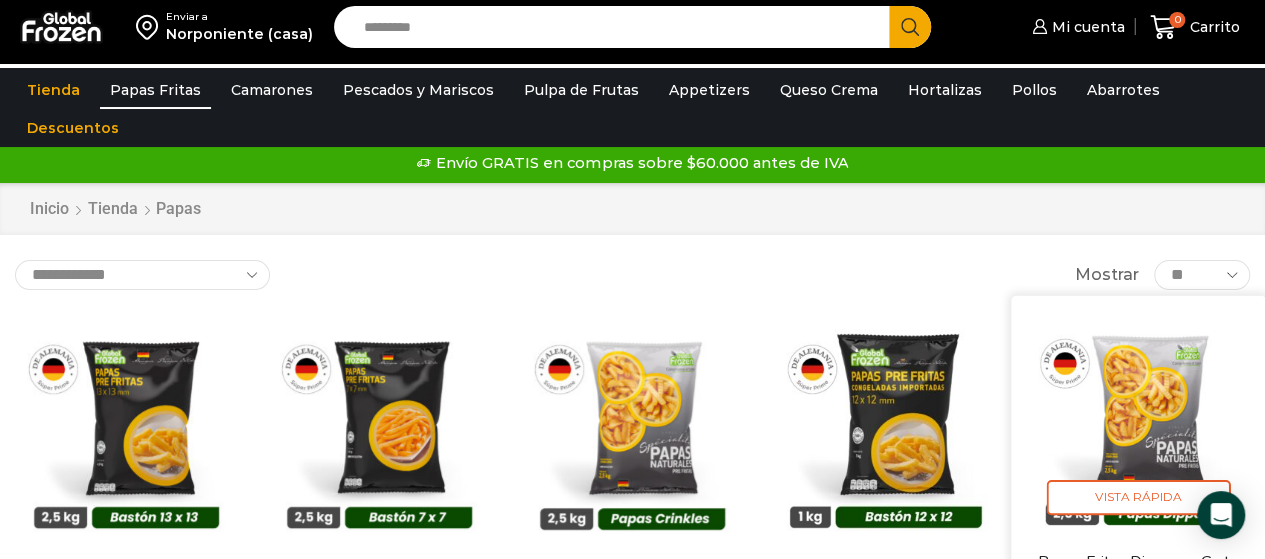 scroll, scrollTop: 39, scrollLeft: 0, axis: vertical 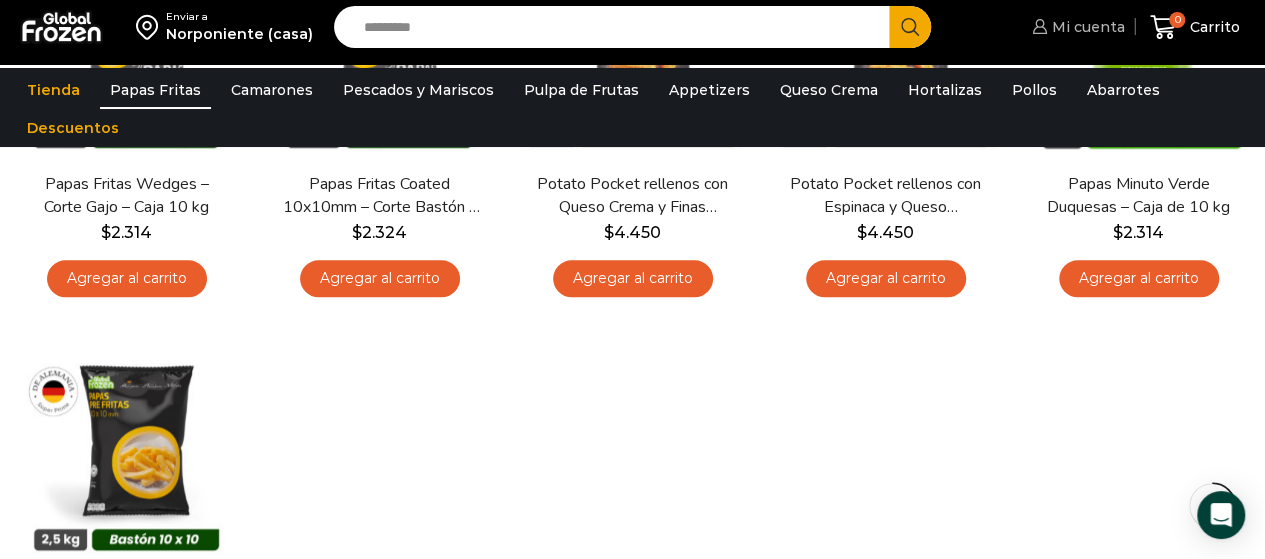click on "Mi cuenta" at bounding box center (1086, 27) 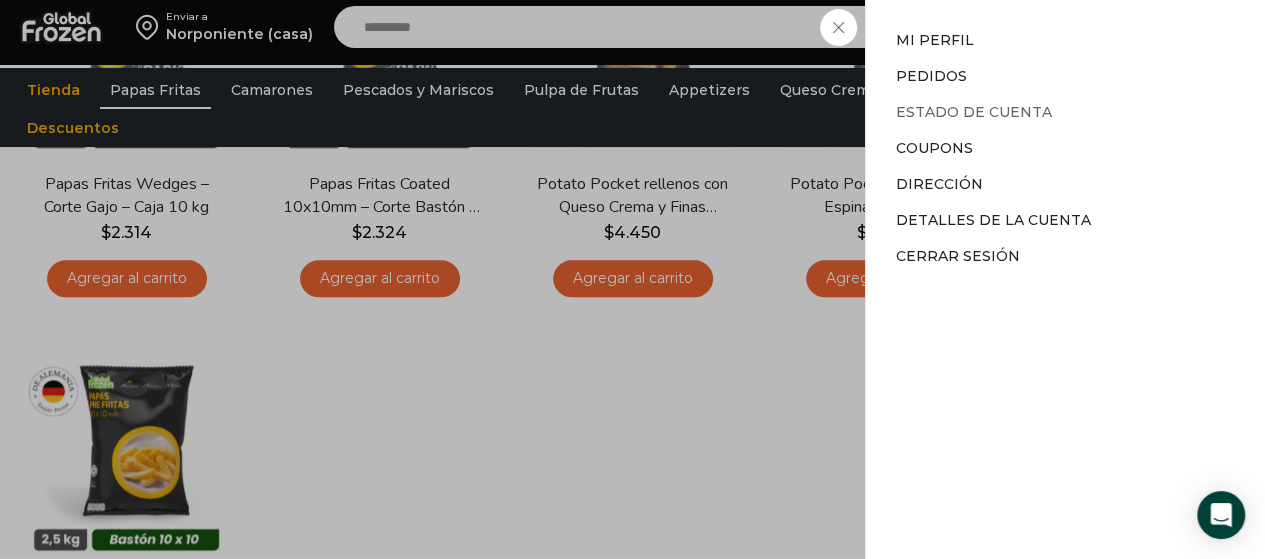 click on "Estado de Cuenta" at bounding box center [974, 112] 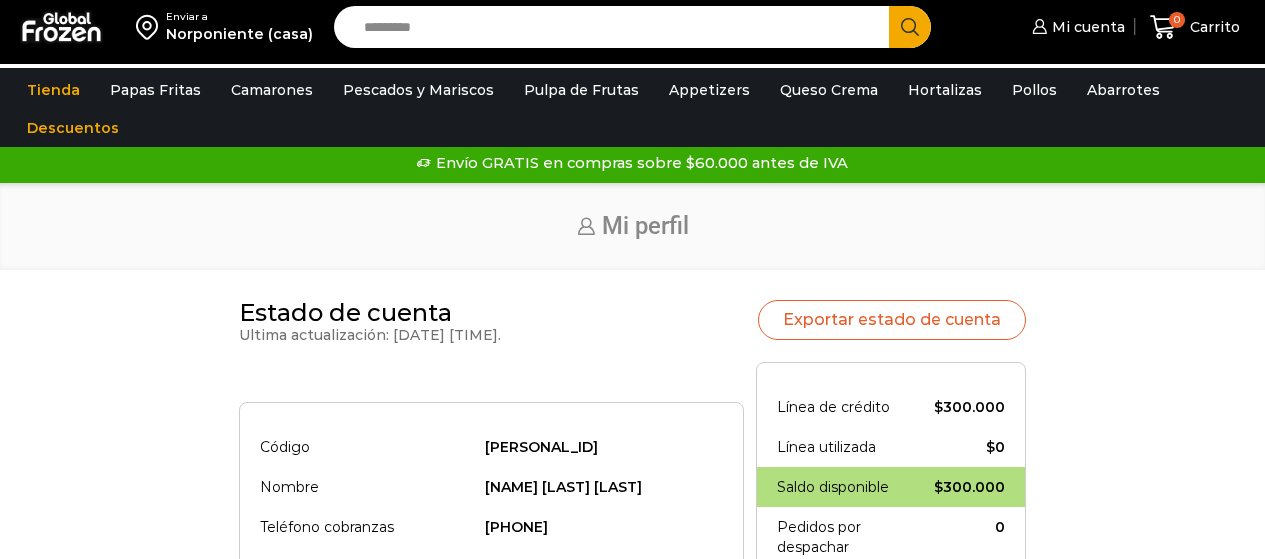 scroll, scrollTop: 0, scrollLeft: 0, axis: both 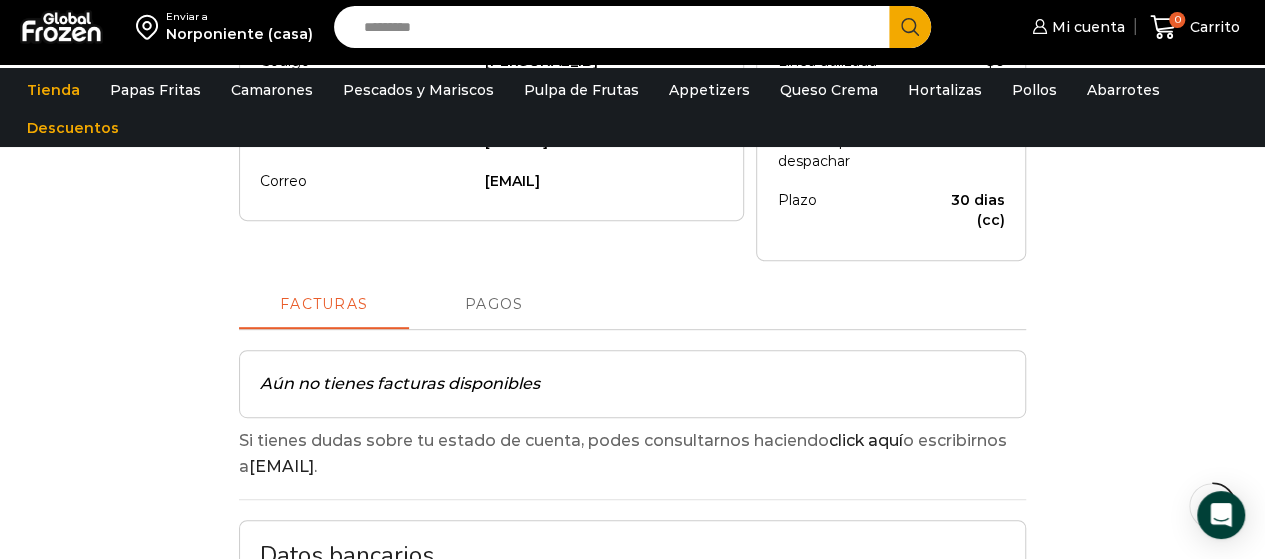 click on "Pagos" at bounding box center [494, 305] 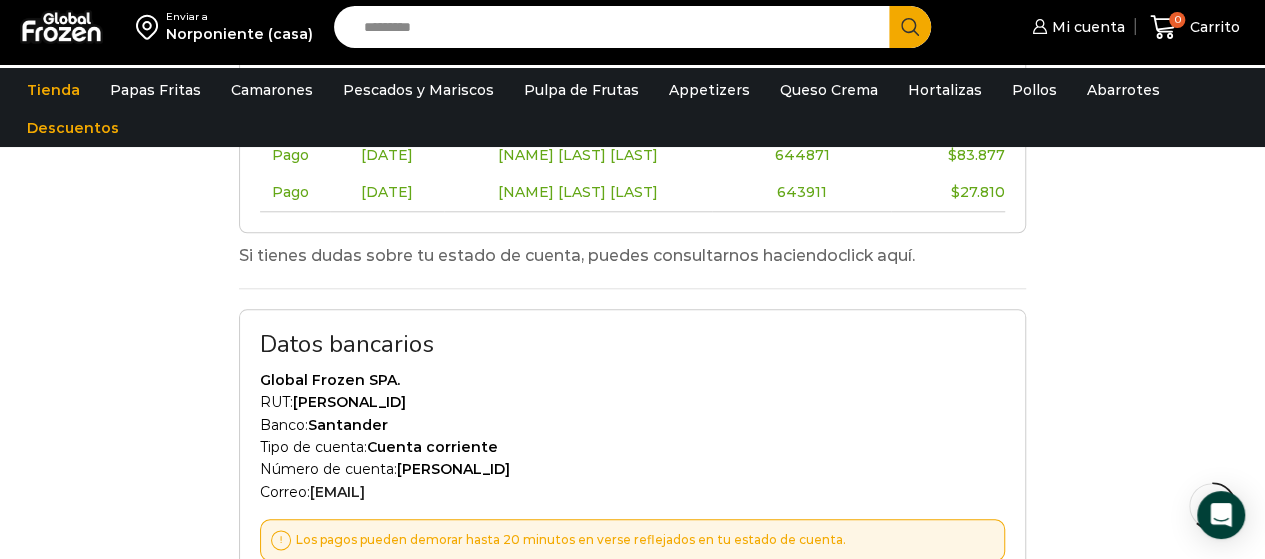 click on "click aquí" at bounding box center [875, 255] 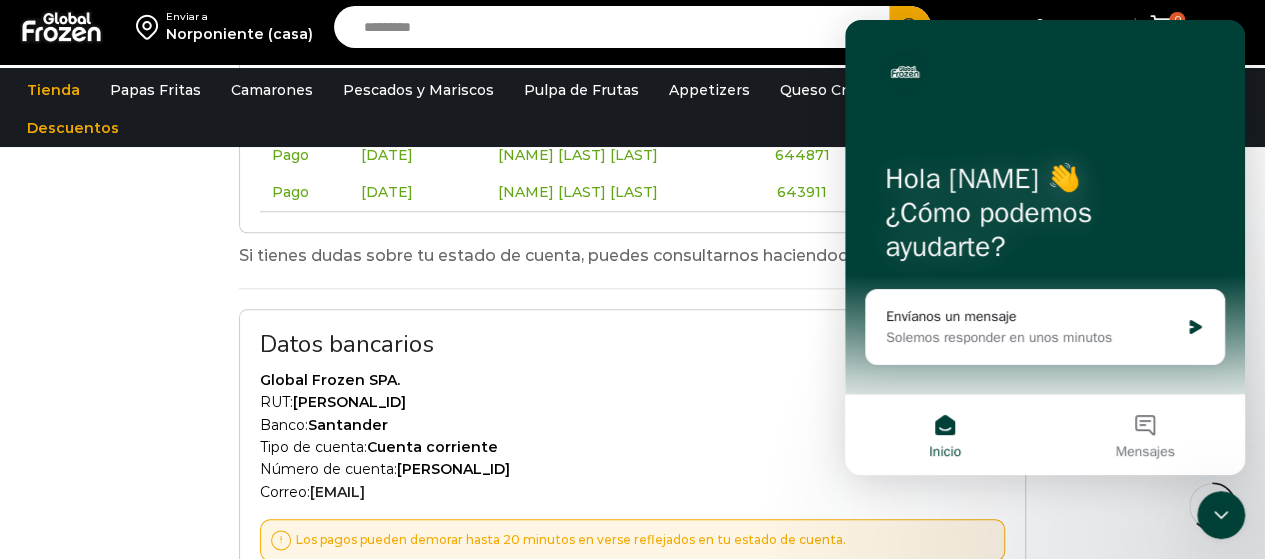 scroll, scrollTop: 0, scrollLeft: 0, axis: both 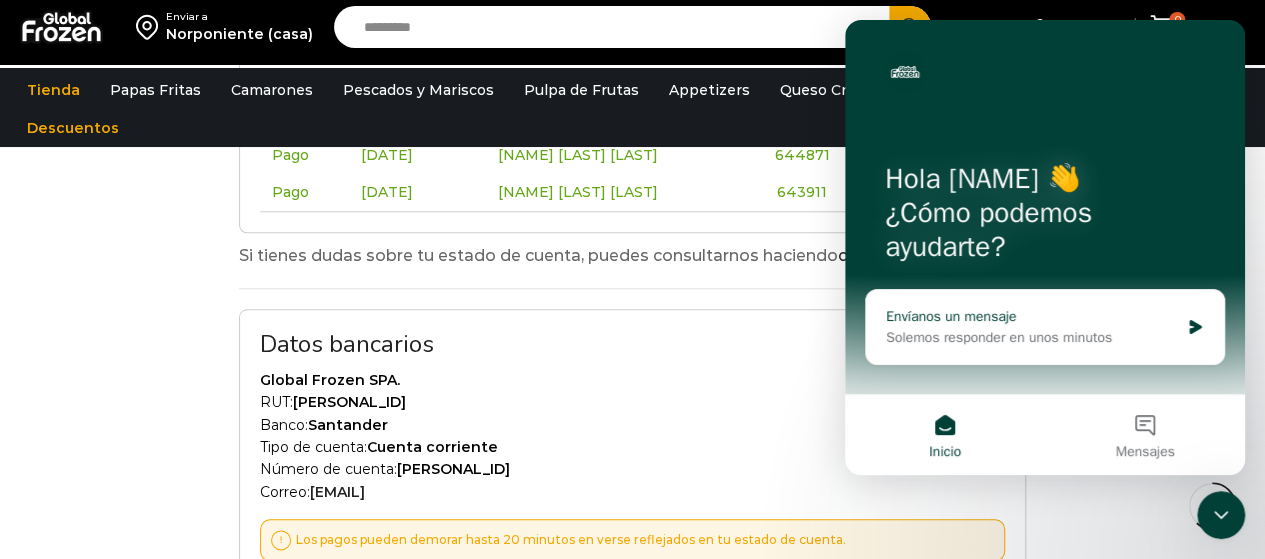 click on "Envíanos un mensaje Solemos responder en unos minutos" at bounding box center [1045, 327] 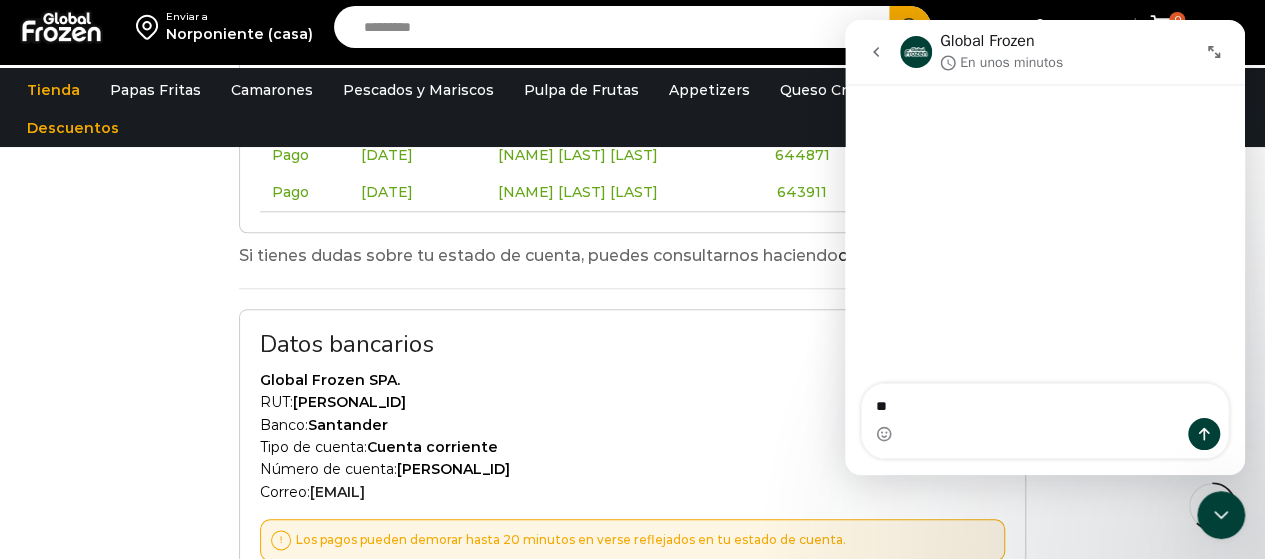 type on "*" 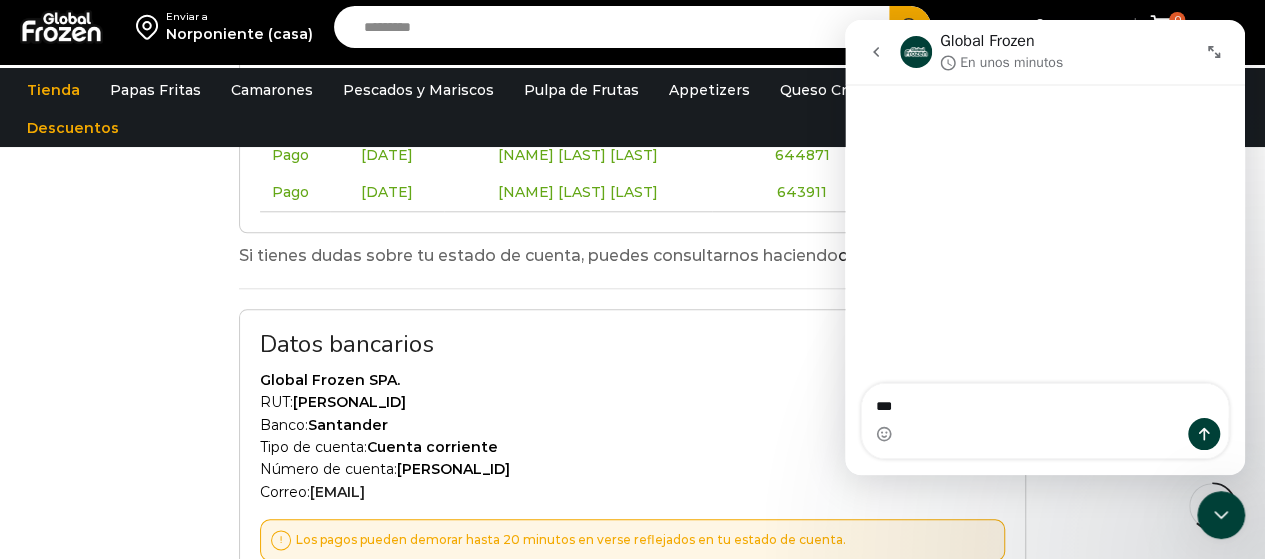 type on "****" 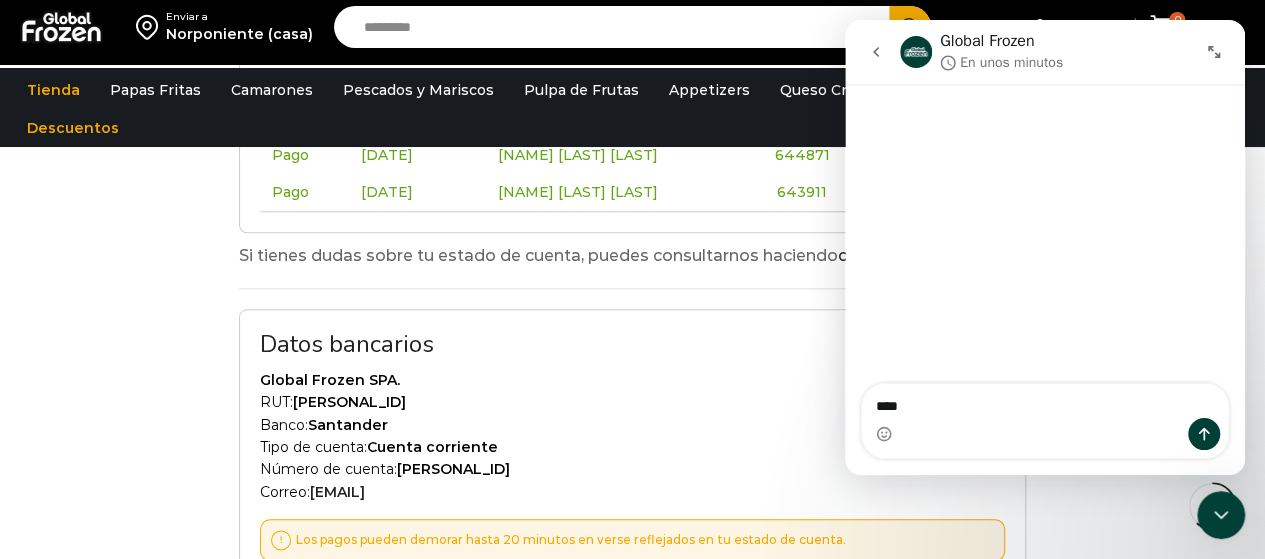 type 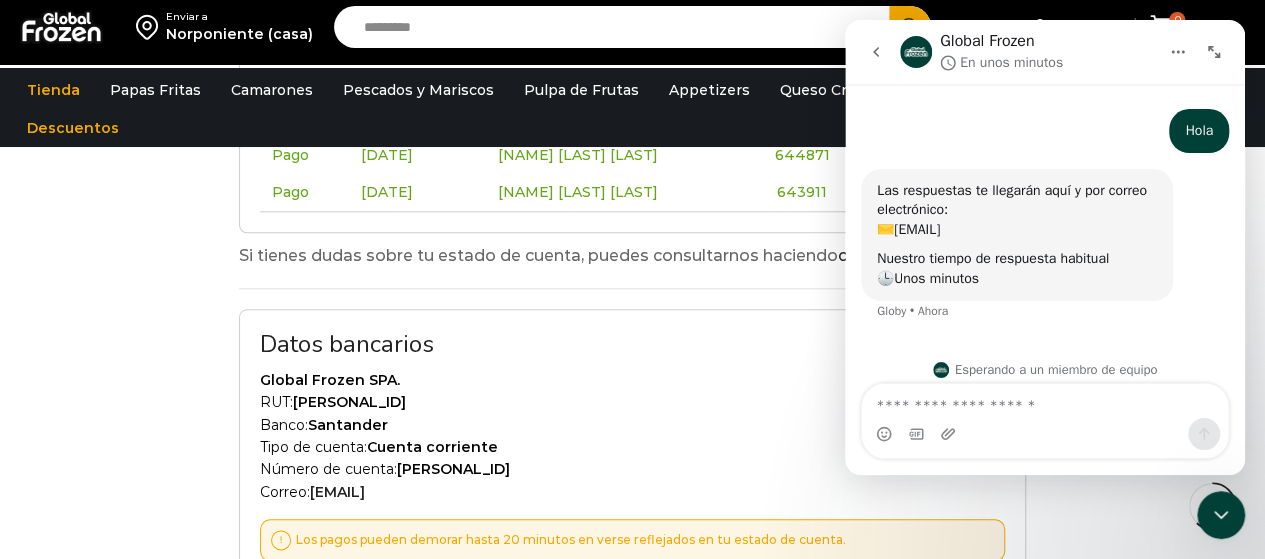 scroll, scrollTop: 13, scrollLeft: 0, axis: vertical 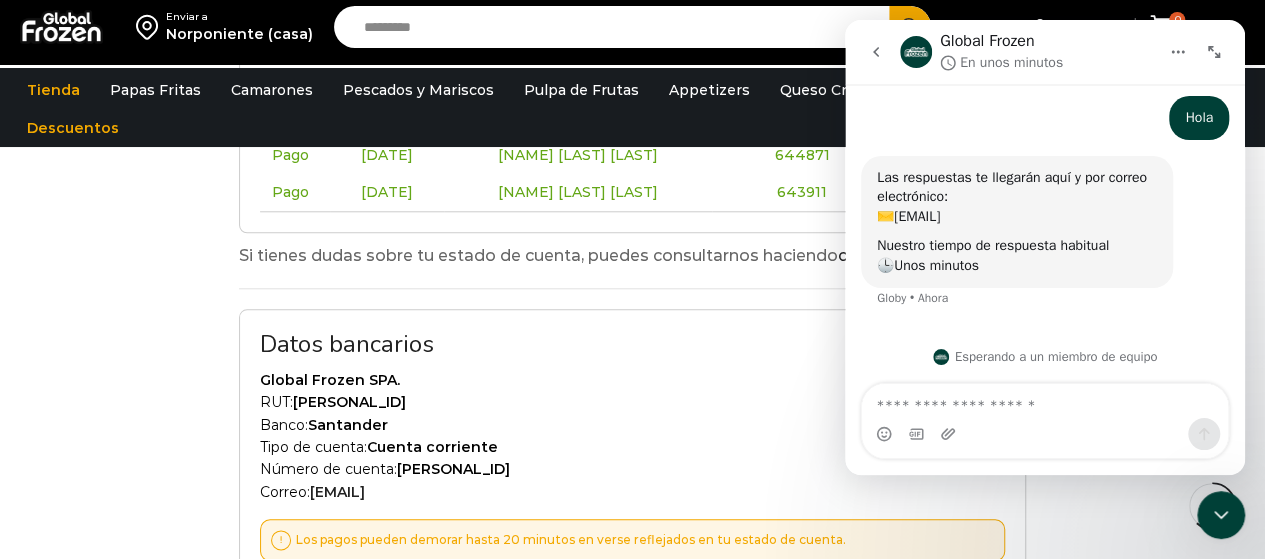 click 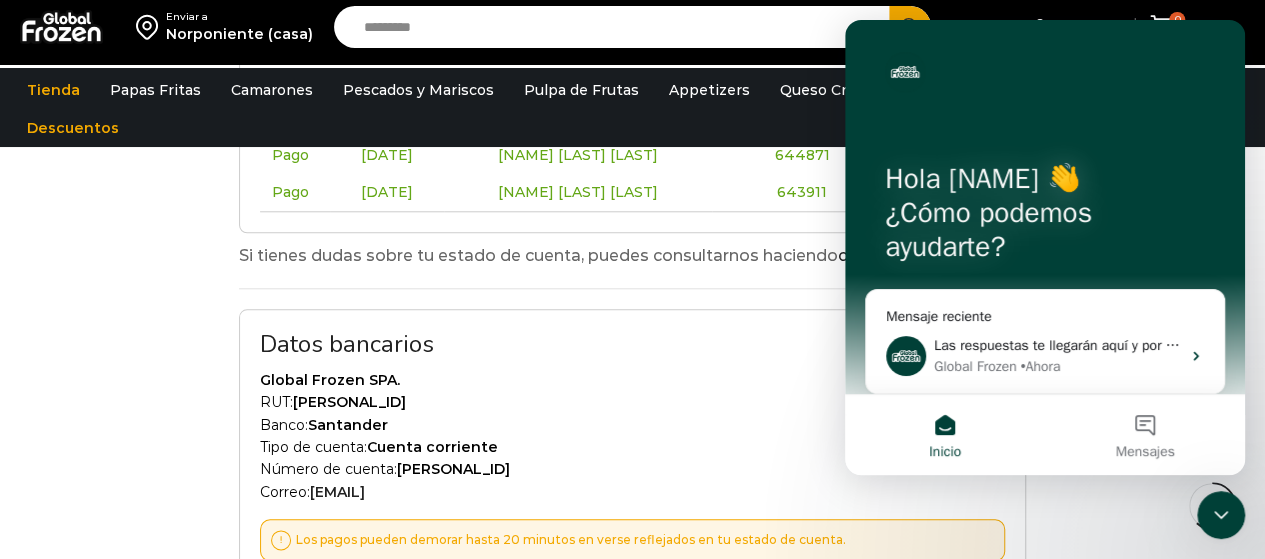 click at bounding box center (1045, 72) 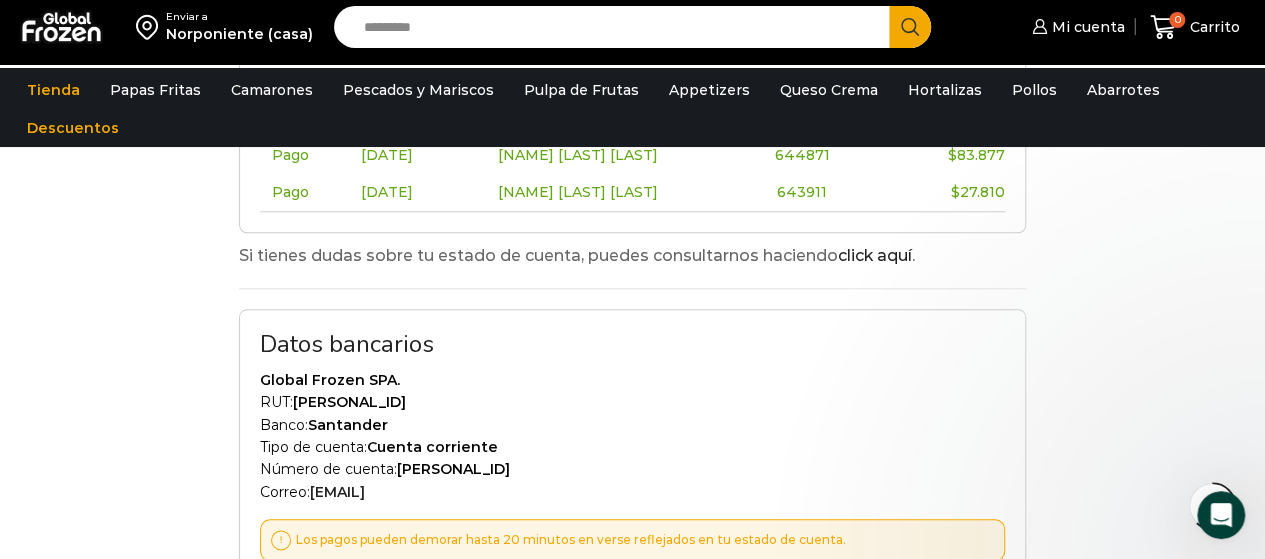 scroll, scrollTop: 0, scrollLeft: 0, axis: both 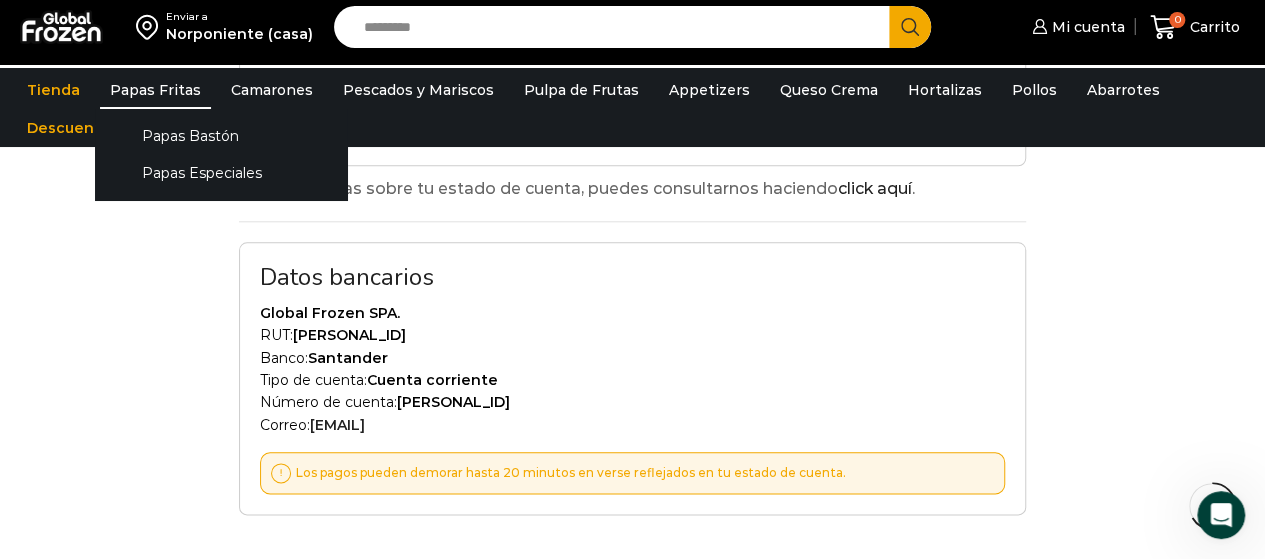 click on "Papas Fritas" at bounding box center (155, 90) 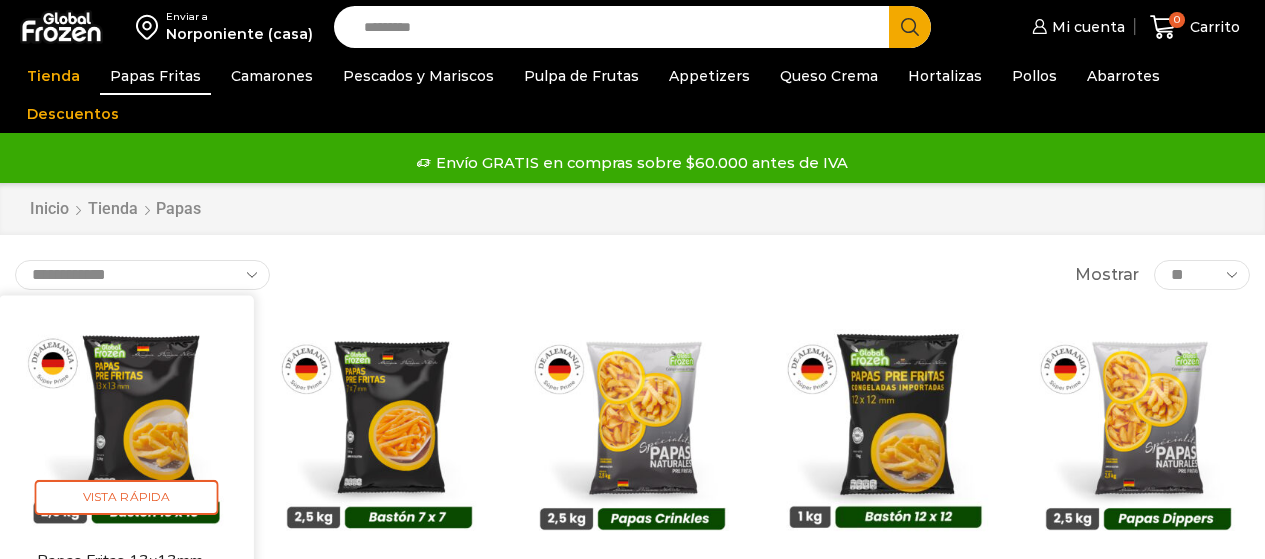 scroll, scrollTop: 0, scrollLeft: 0, axis: both 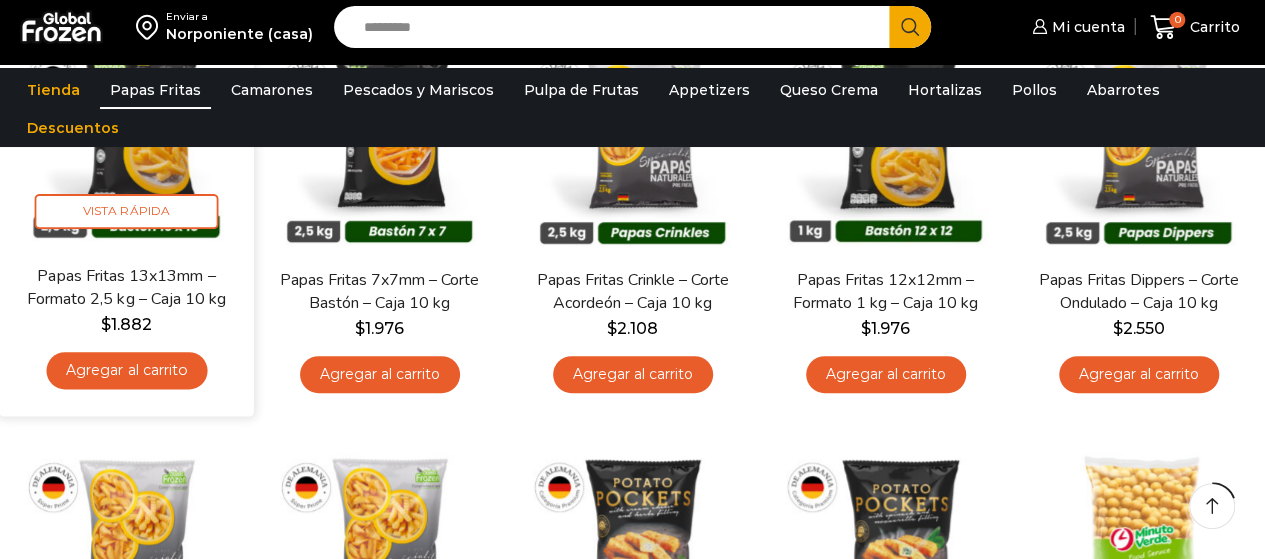 click on "Agregar al carrito" at bounding box center [126, 370] 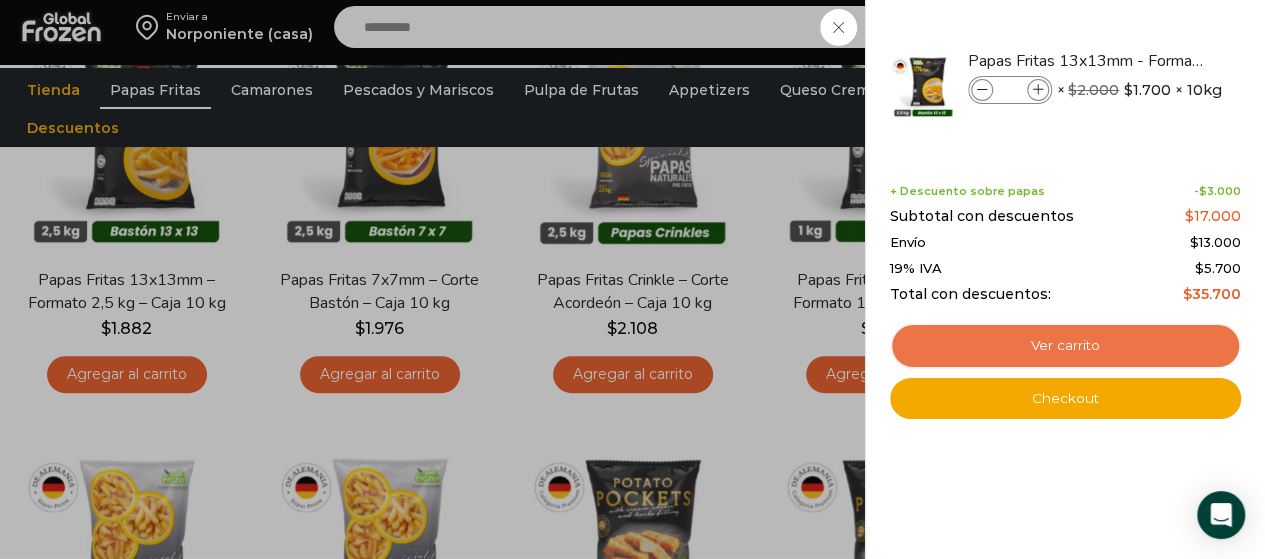 click on "Ver carrito" at bounding box center [1065, 346] 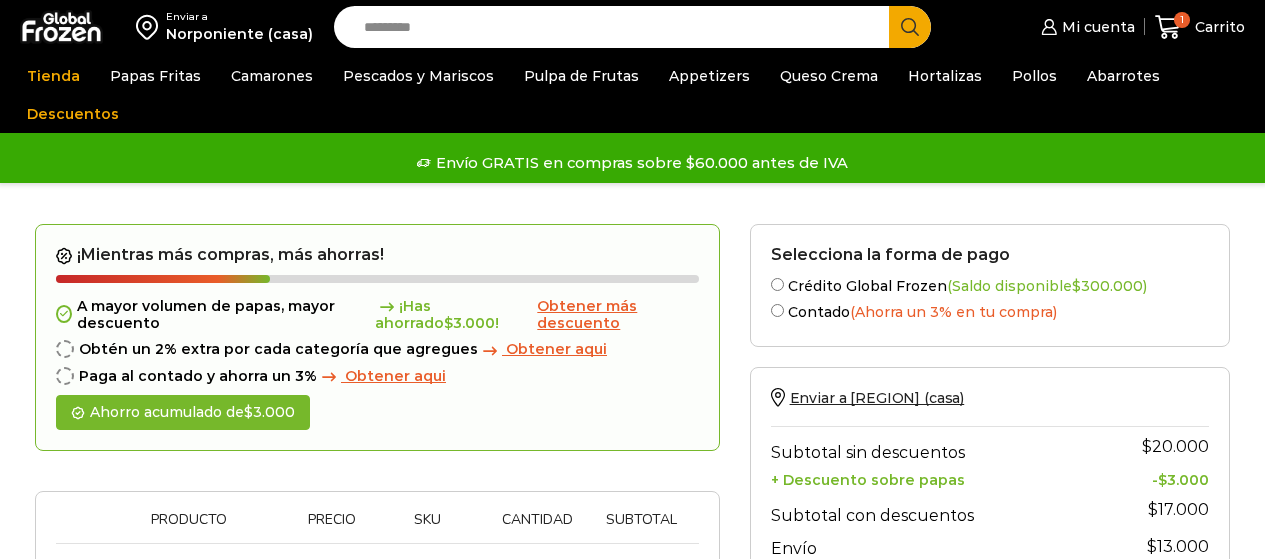 scroll, scrollTop: 0, scrollLeft: 0, axis: both 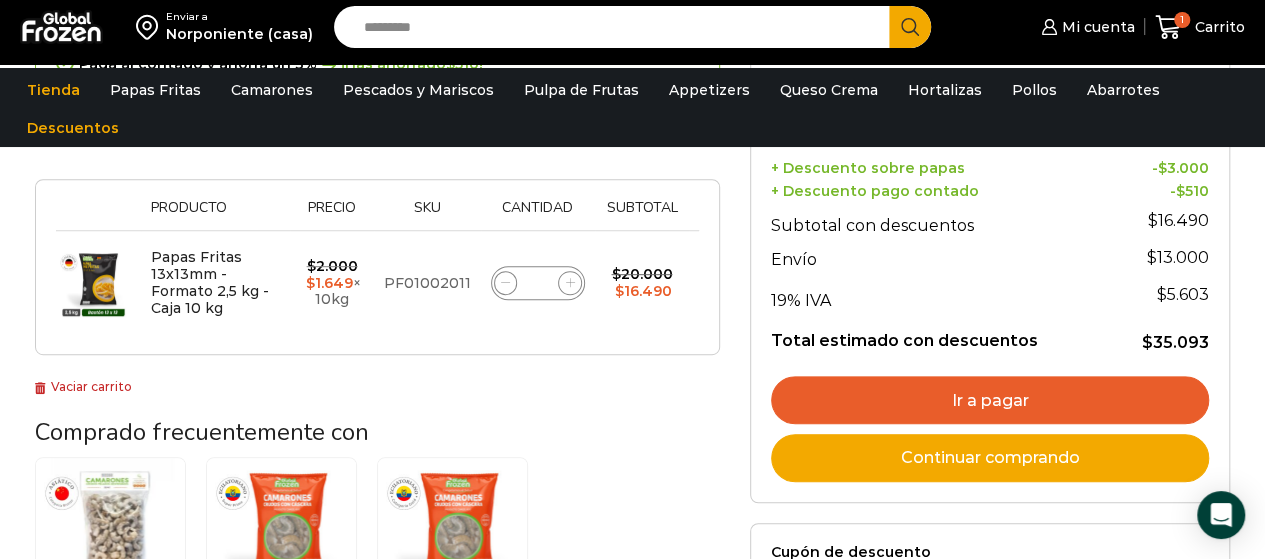 click on "Ir a pagar" at bounding box center [990, 400] 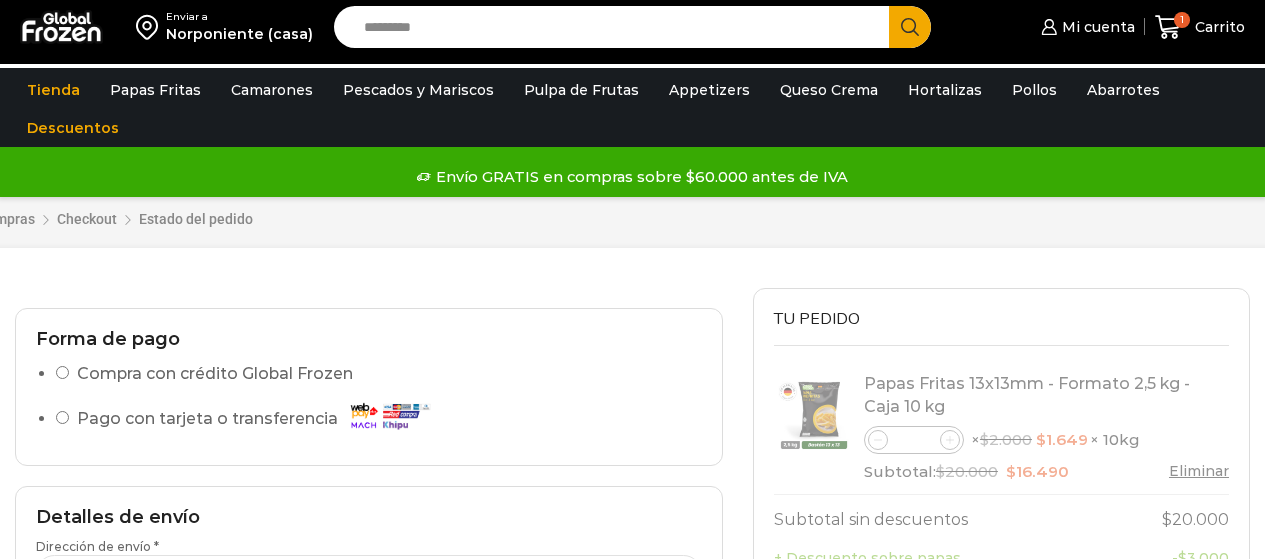 scroll, scrollTop: 200, scrollLeft: 0, axis: vertical 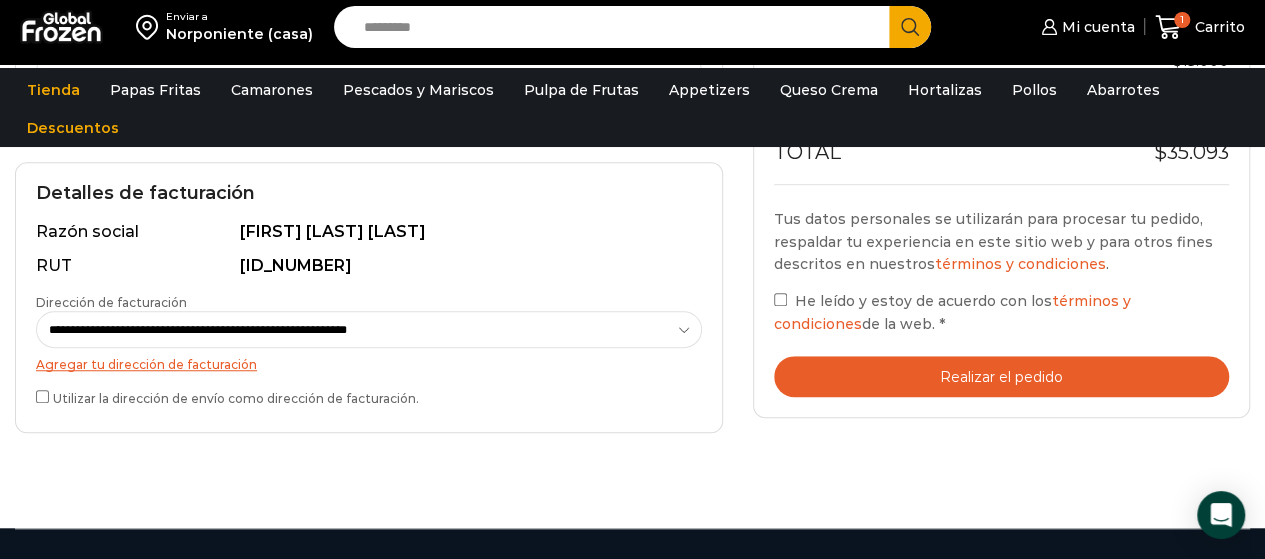 click on "Realizar el pedido" at bounding box center (1001, 376) 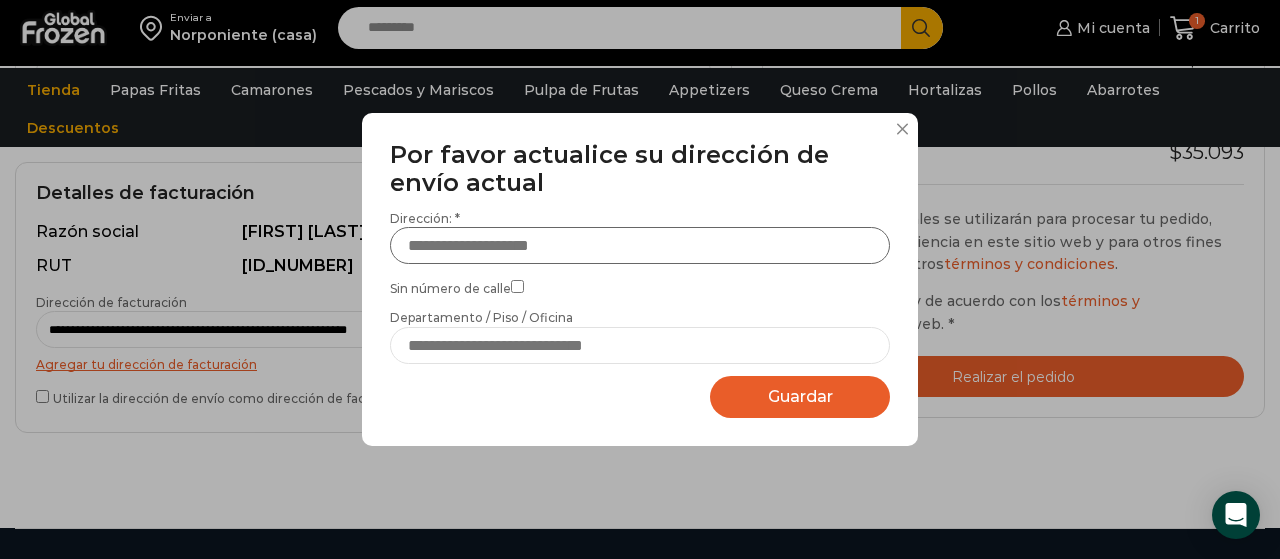 click on "Dirección: *" at bounding box center (640, 245) 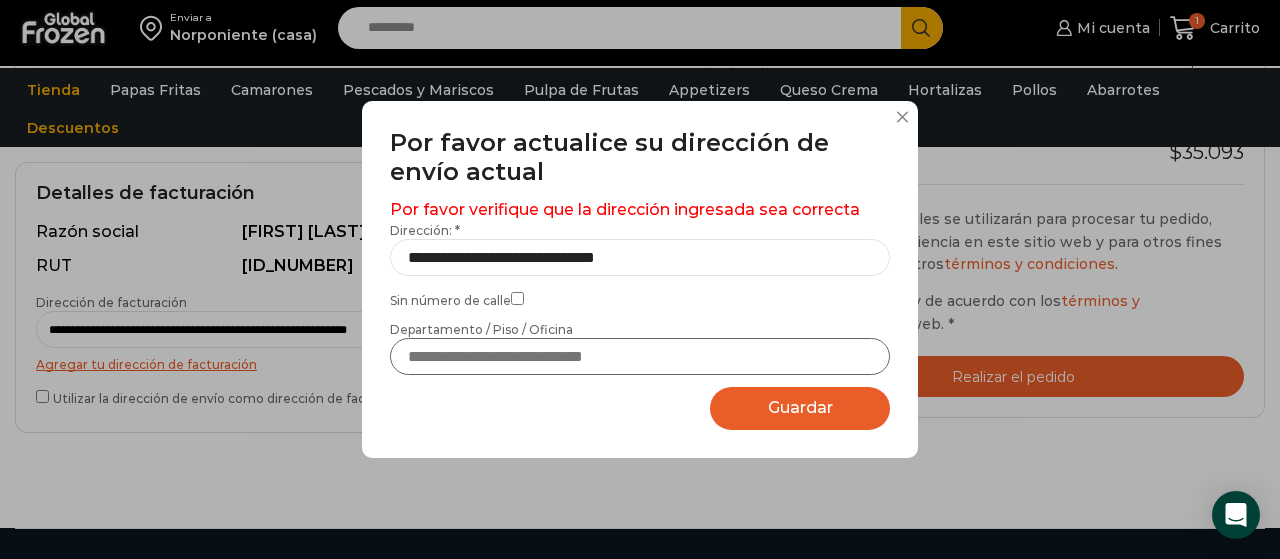 click on "Departamento / Piso / Oficina" at bounding box center [640, 356] 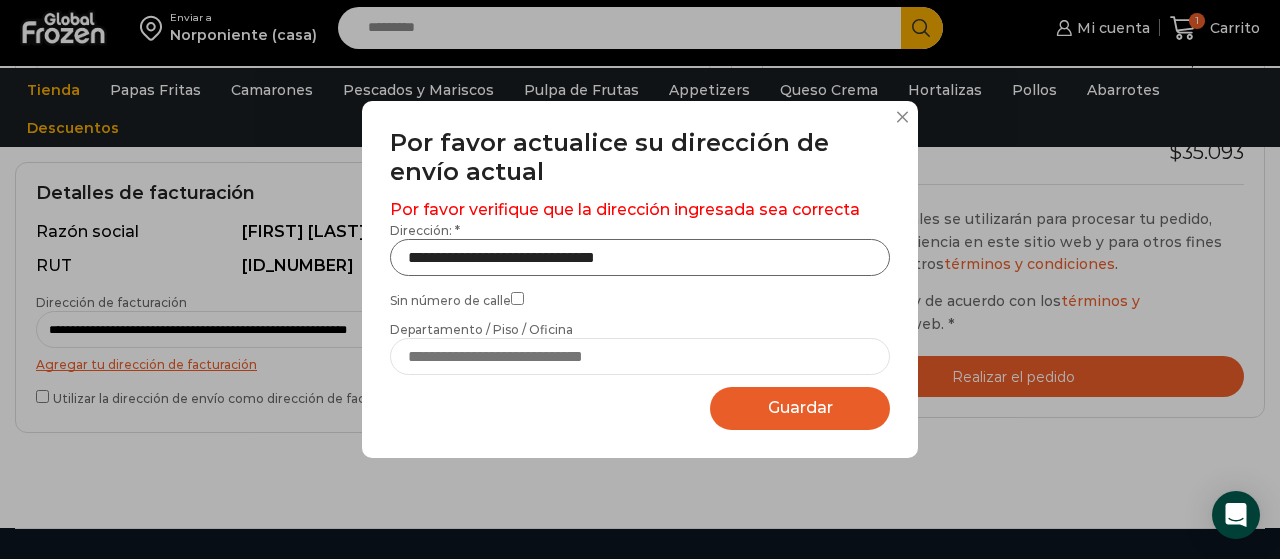 click on "**********" at bounding box center [640, 257] 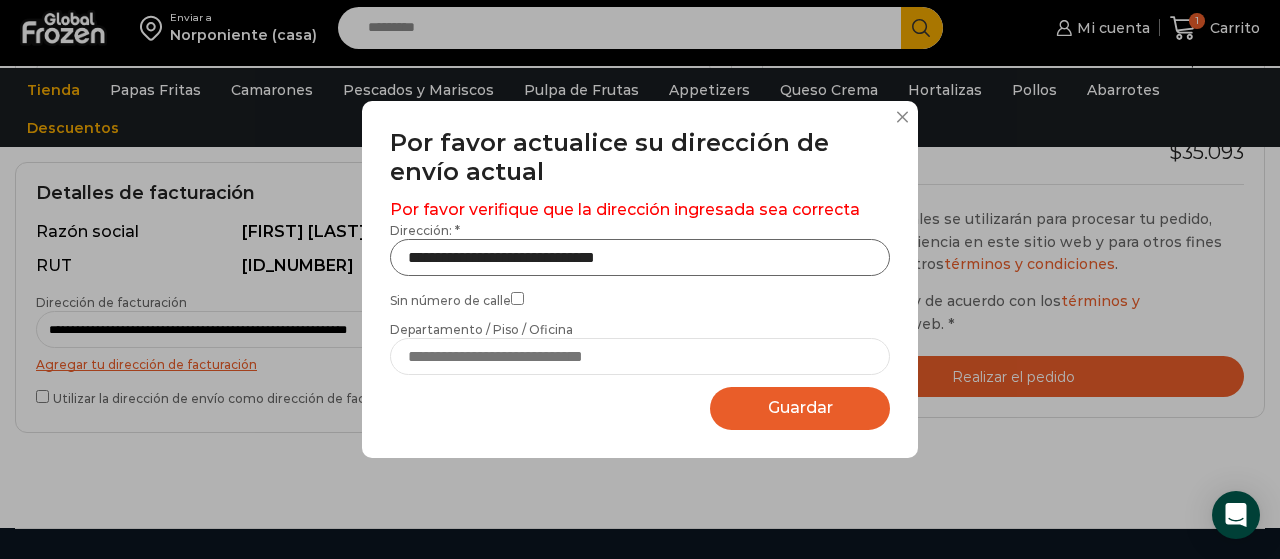 drag, startPoint x: 508, startPoint y: 259, endPoint x: 524, endPoint y: 255, distance: 16.492422 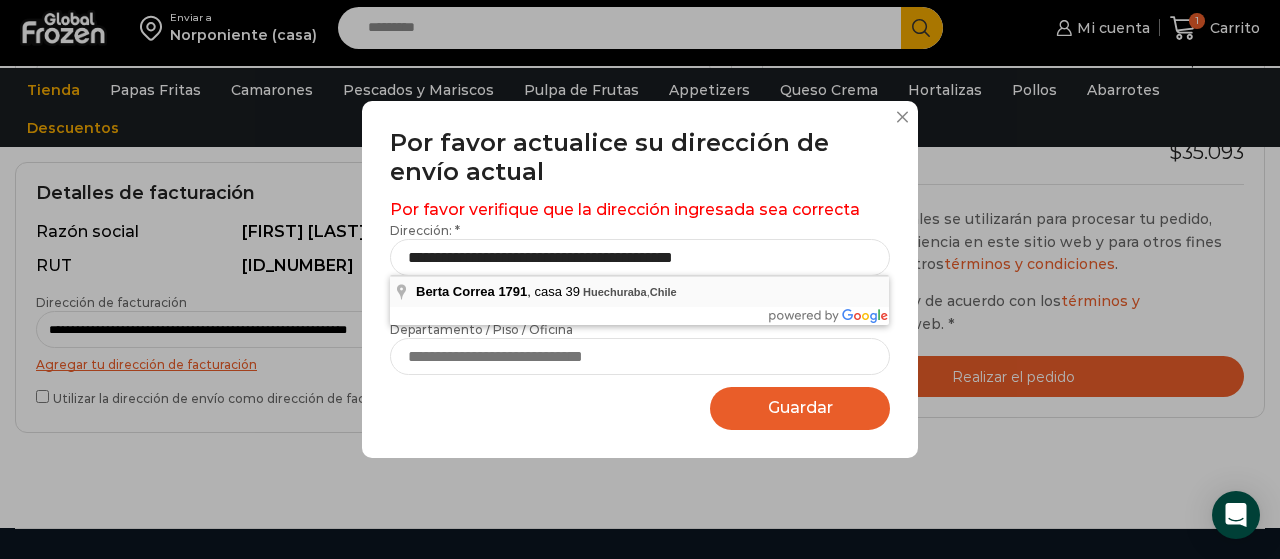 type on "**********" 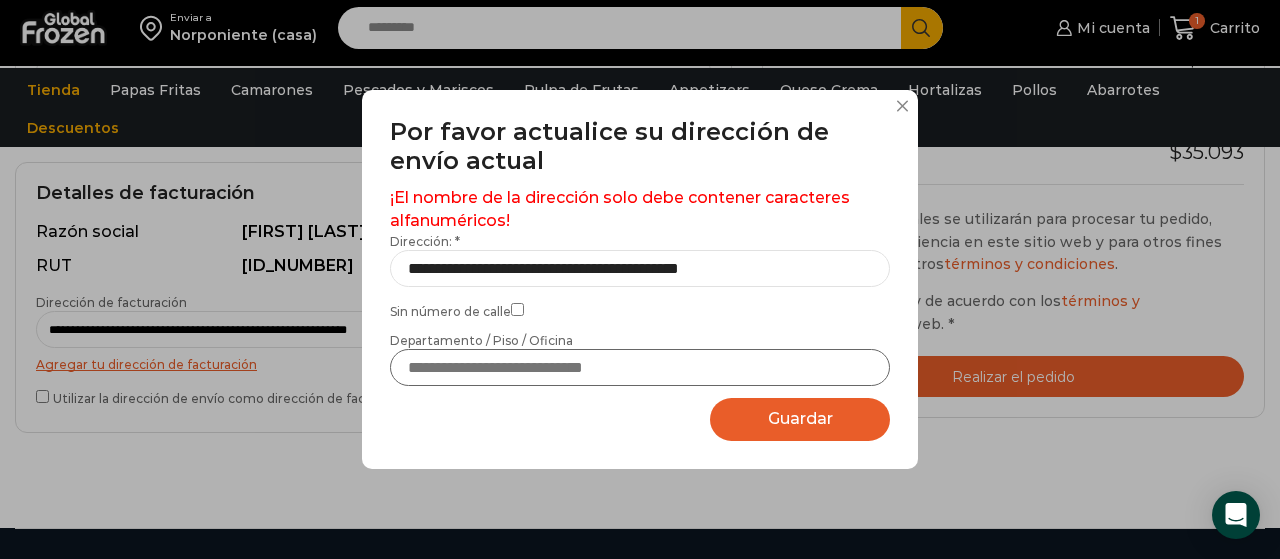 click on "Departamento / Piso / Oficina" at bounding box center [640, 367] 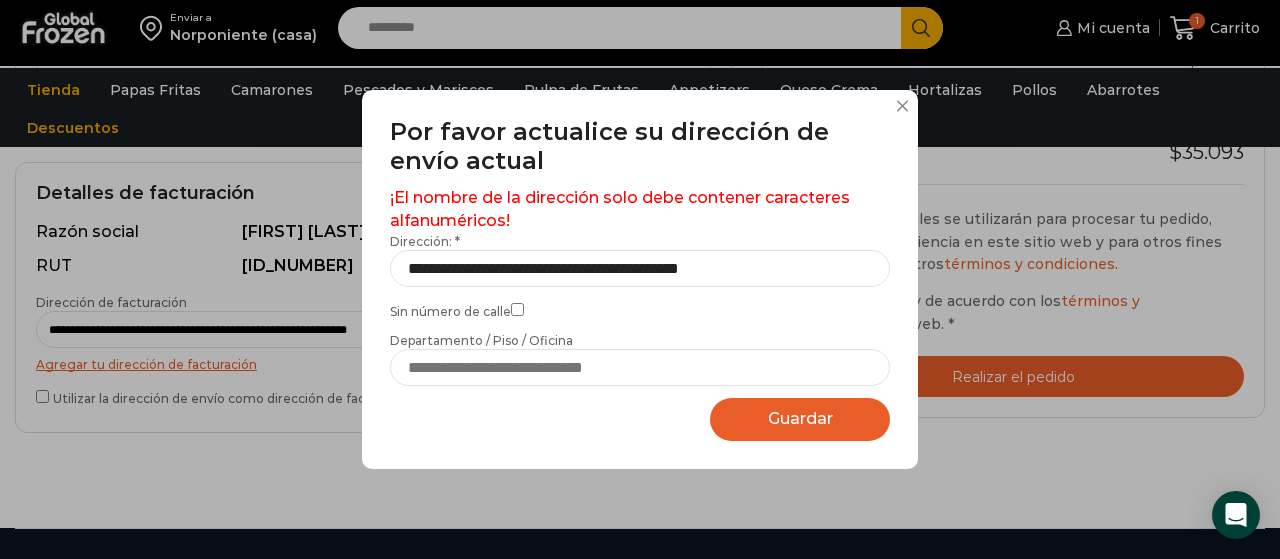 click on "Guardar" at bounding box center [800, 418] 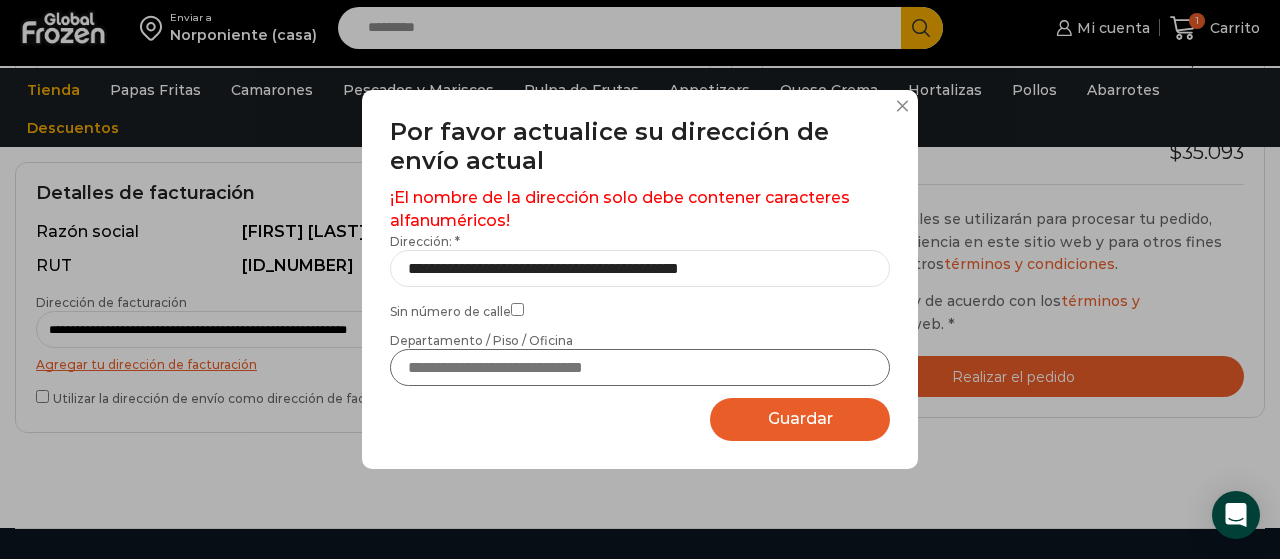 click on "Departamento / Piso / Oficina" at bounding box center [640, 367] 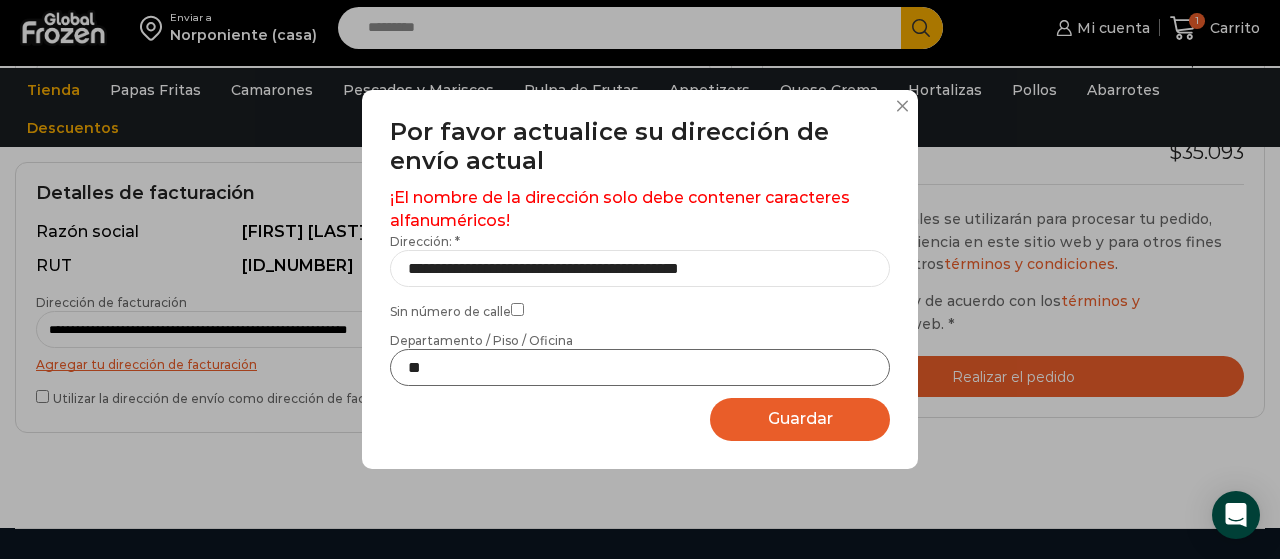 type on "**" 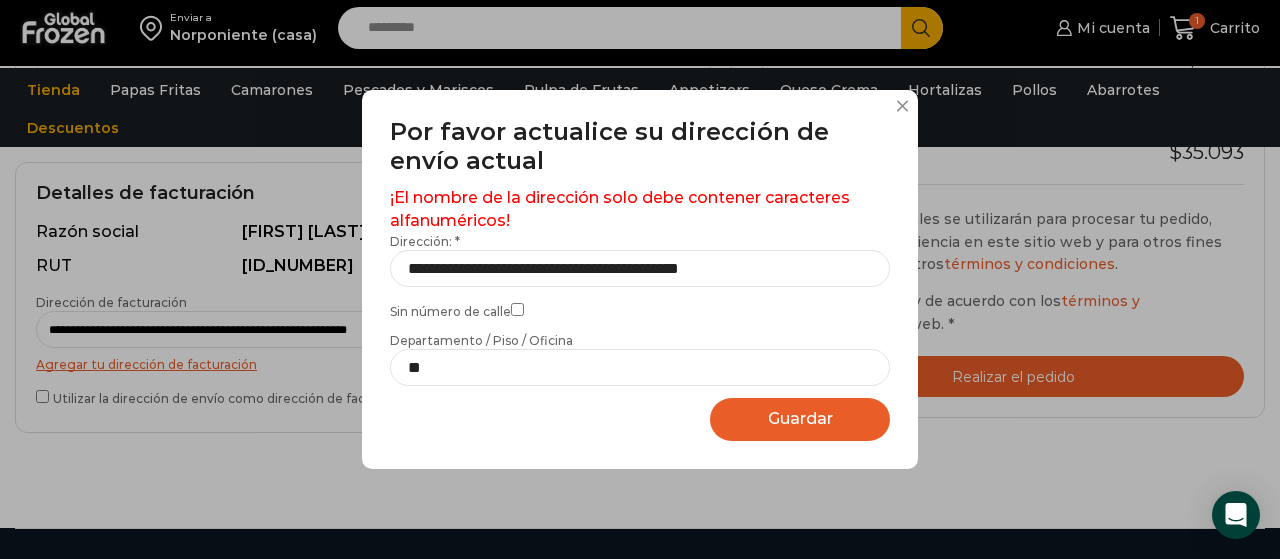 click on "Guardar Guardando..." at bounding box center (800, 419) 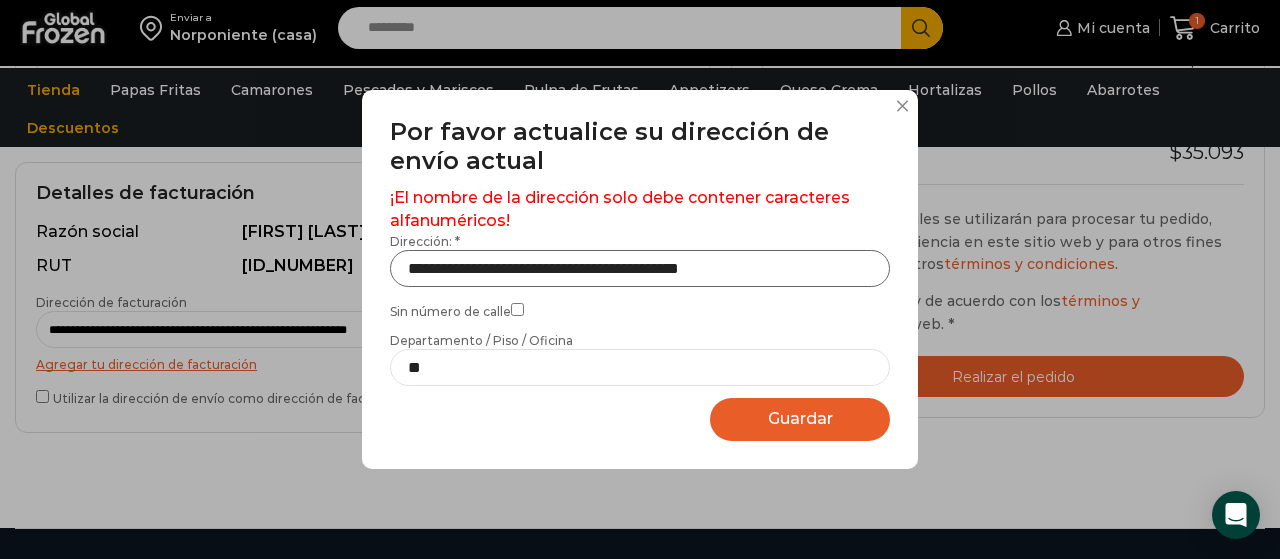 click on "**********" at bounding box center (640, 268) 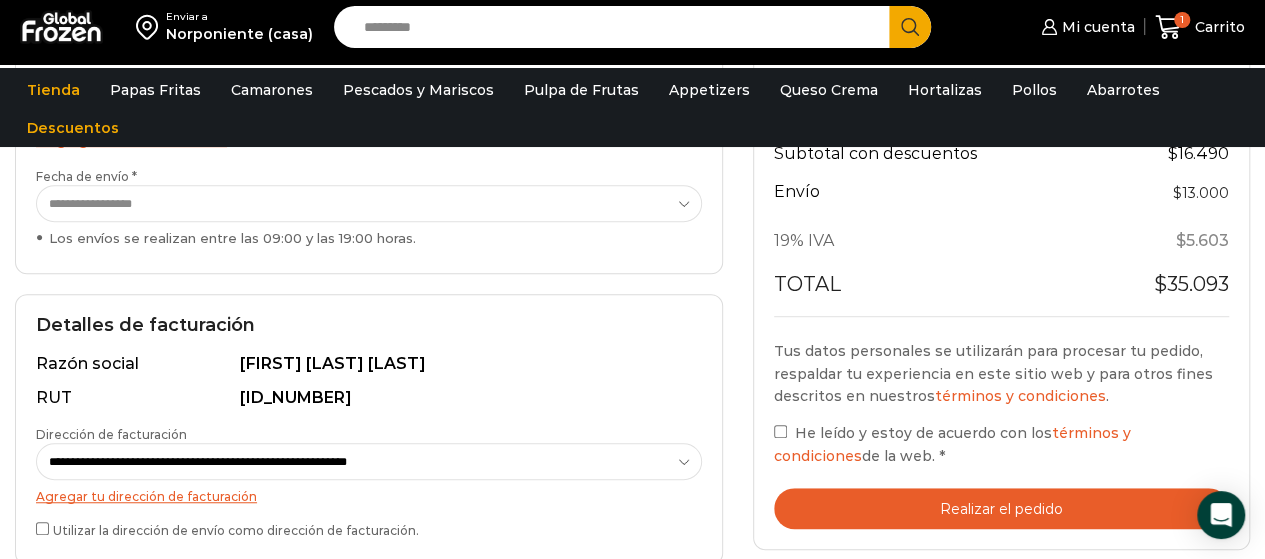 scroll, scrollTop: 500, scrollLeft: 0, axis: vertical 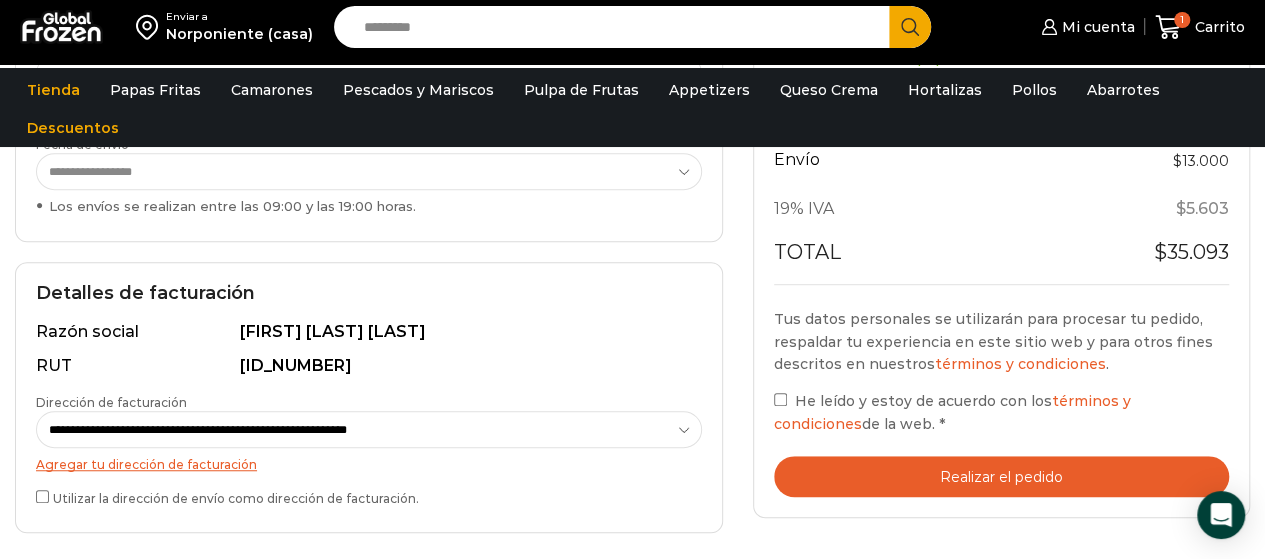 click on "Realizar el pedido" at bounding box center (1001, 476) 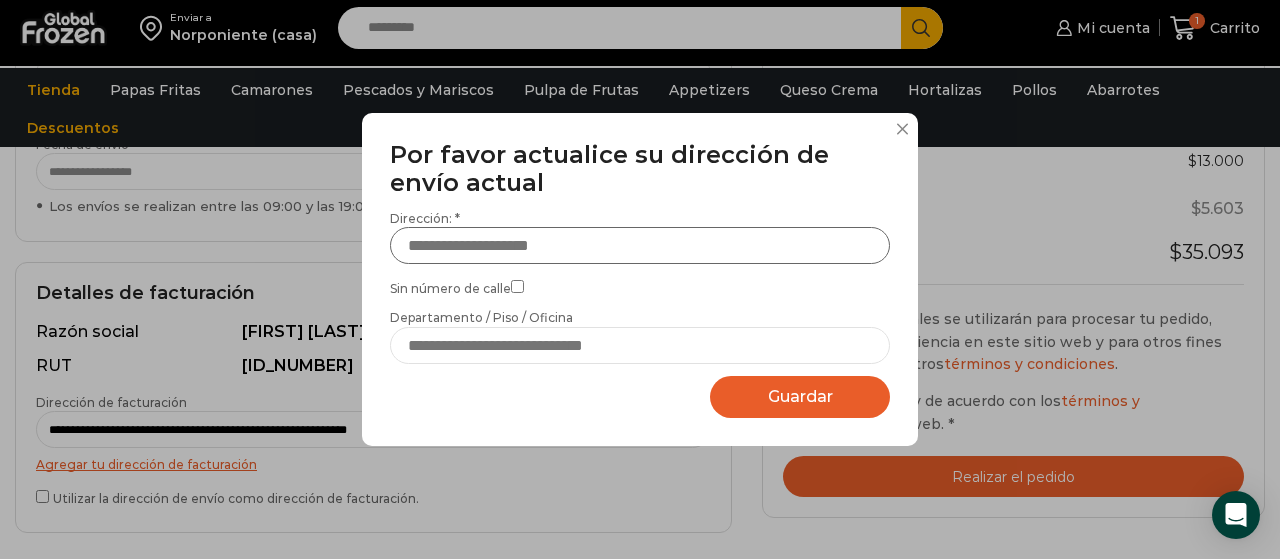 click on "Dirección: *" at bounding box center (640, 245) 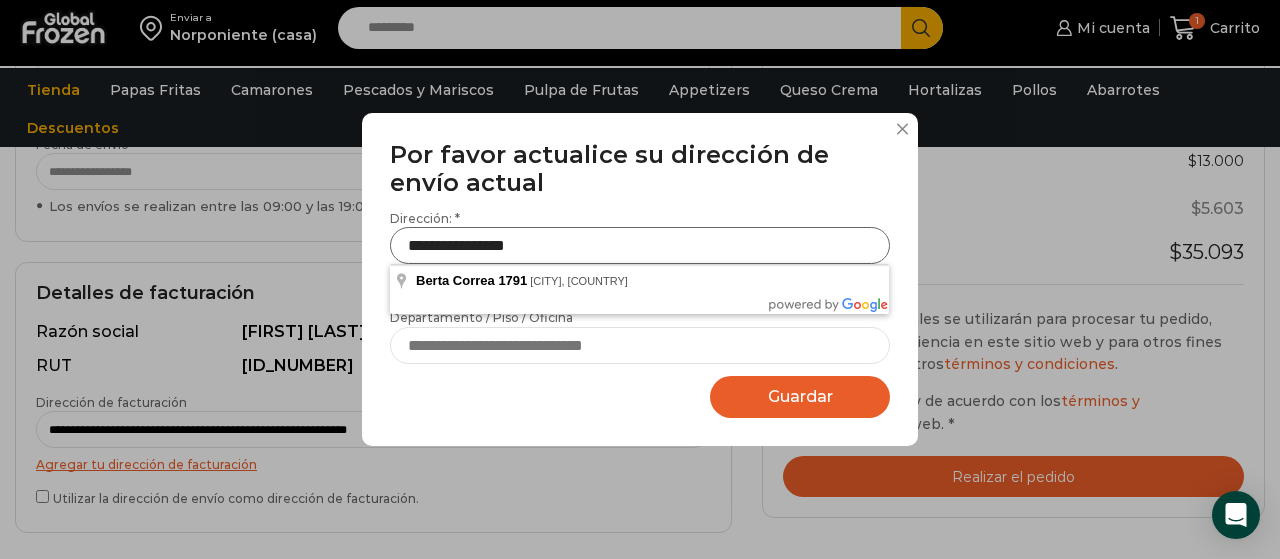click on "**********" at bounding box center [640, 245] 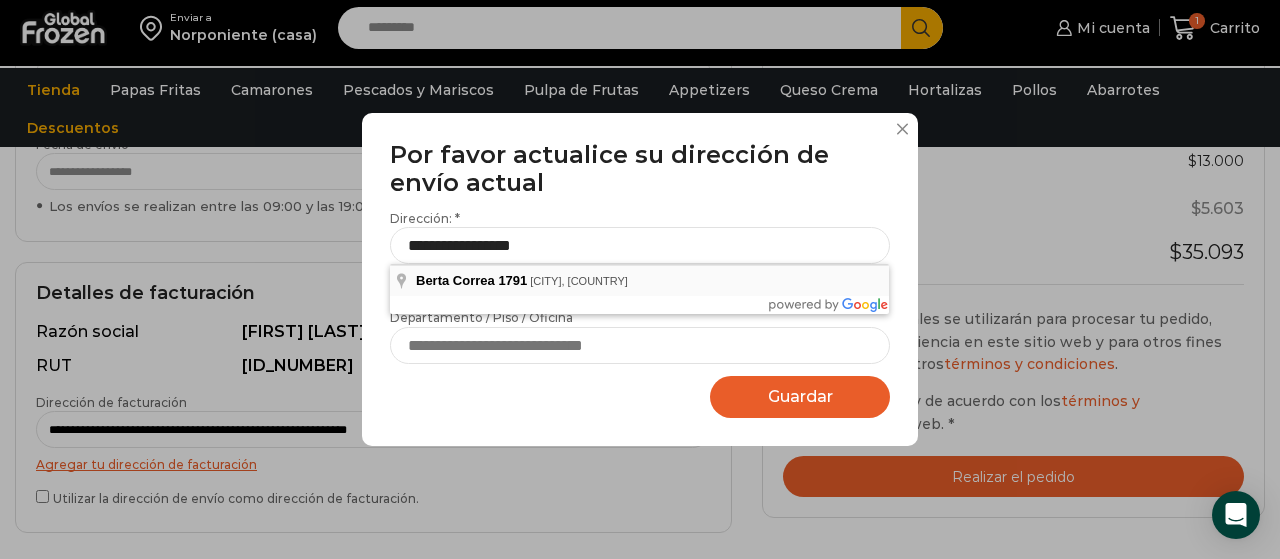 type on "**********" 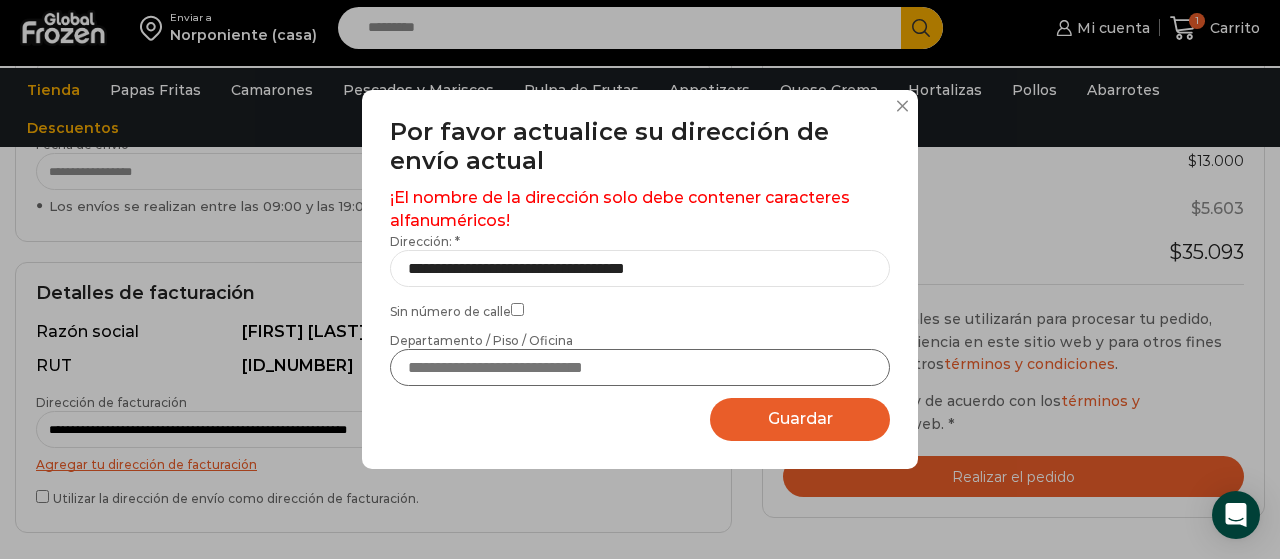 click on "Departamento / Piso / Oficina" at bounding box center (640, 367) 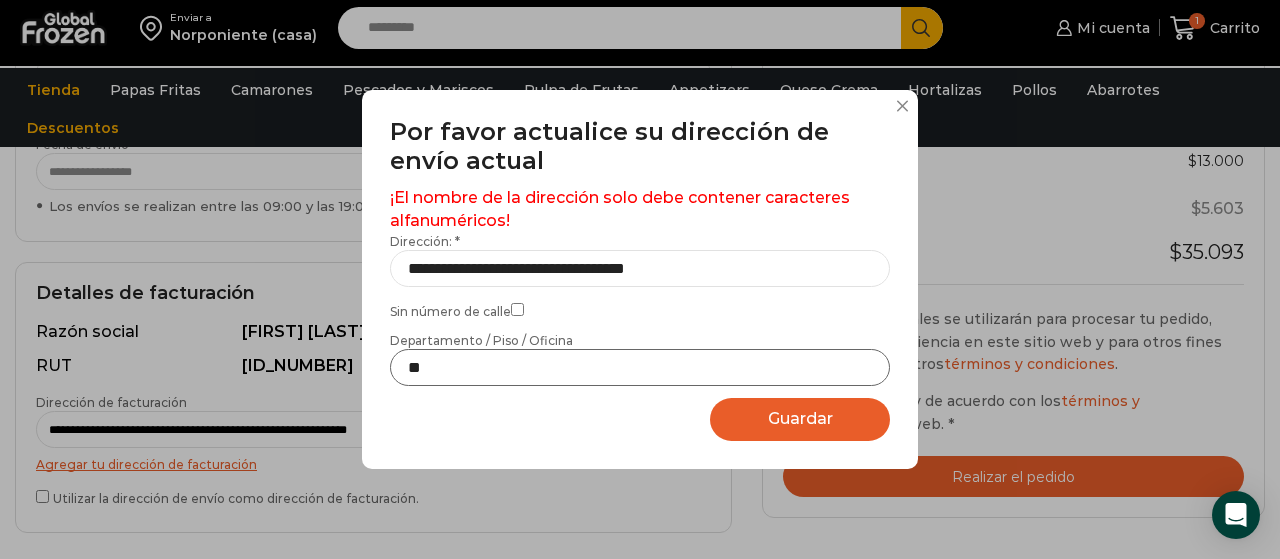 type on "**" 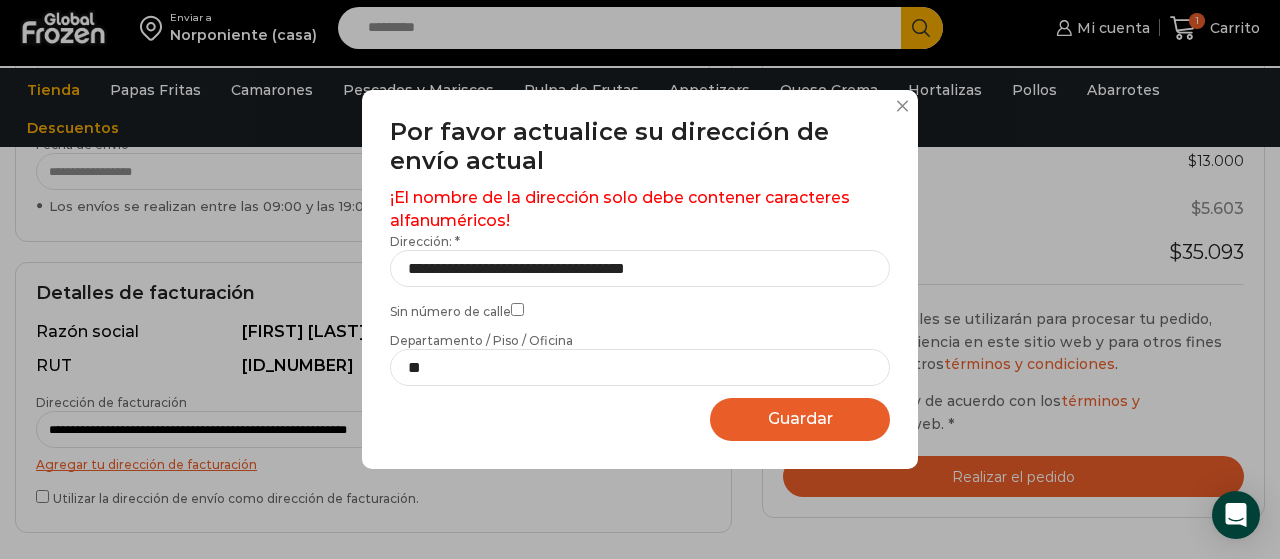 click on "Guardar" at bounding box center [800, 418] 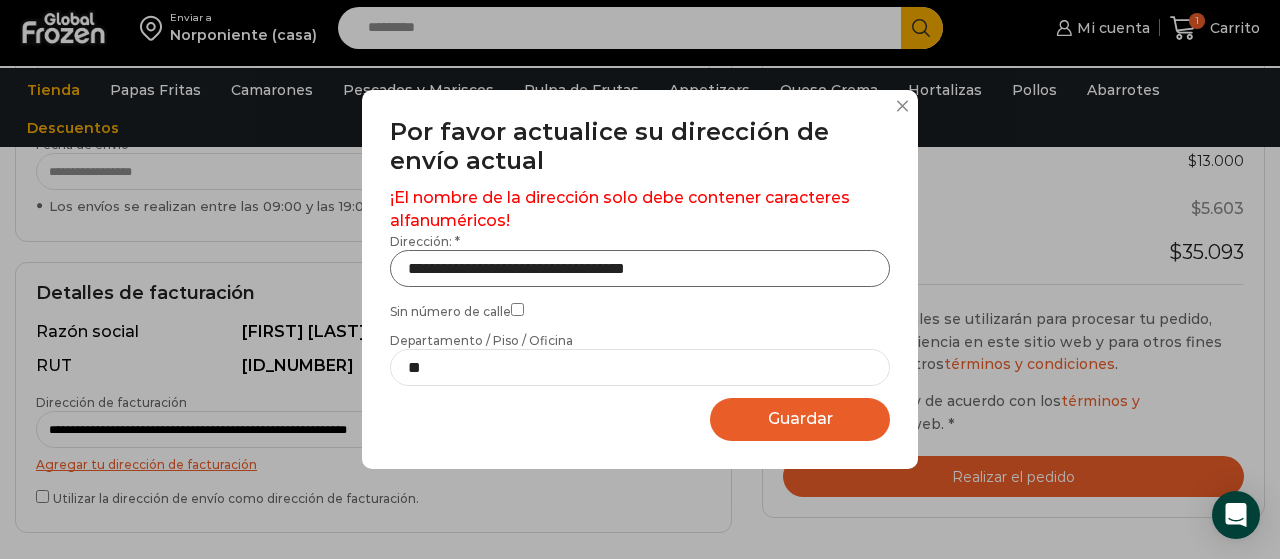 click on "**********" at bounding box center [640, 268] 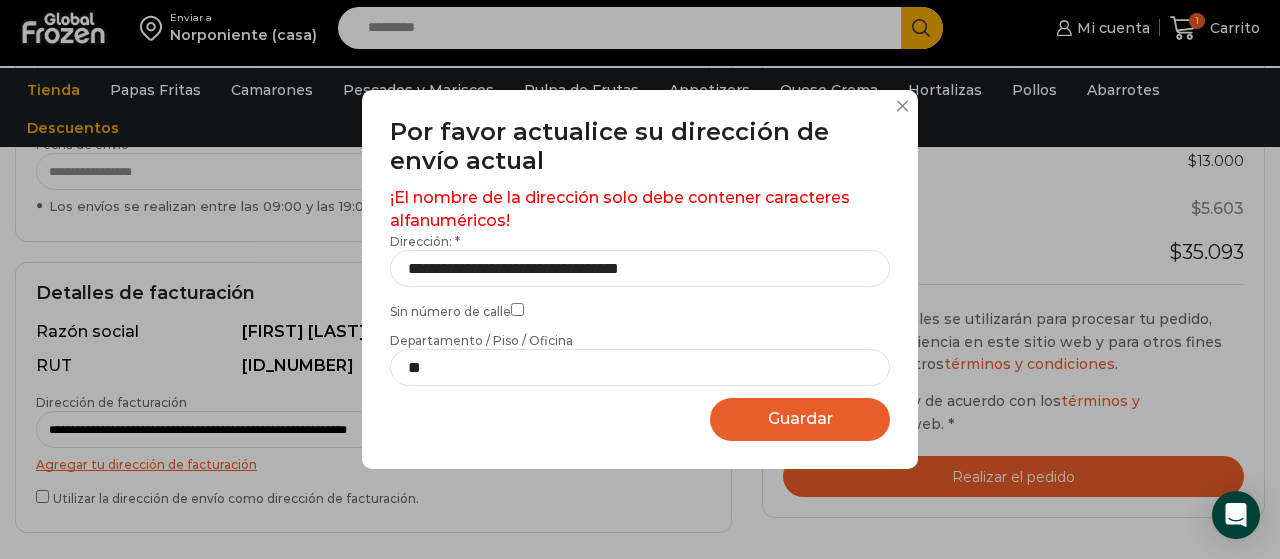 click on "Sin número de calle" at bounding box center (640, 309) 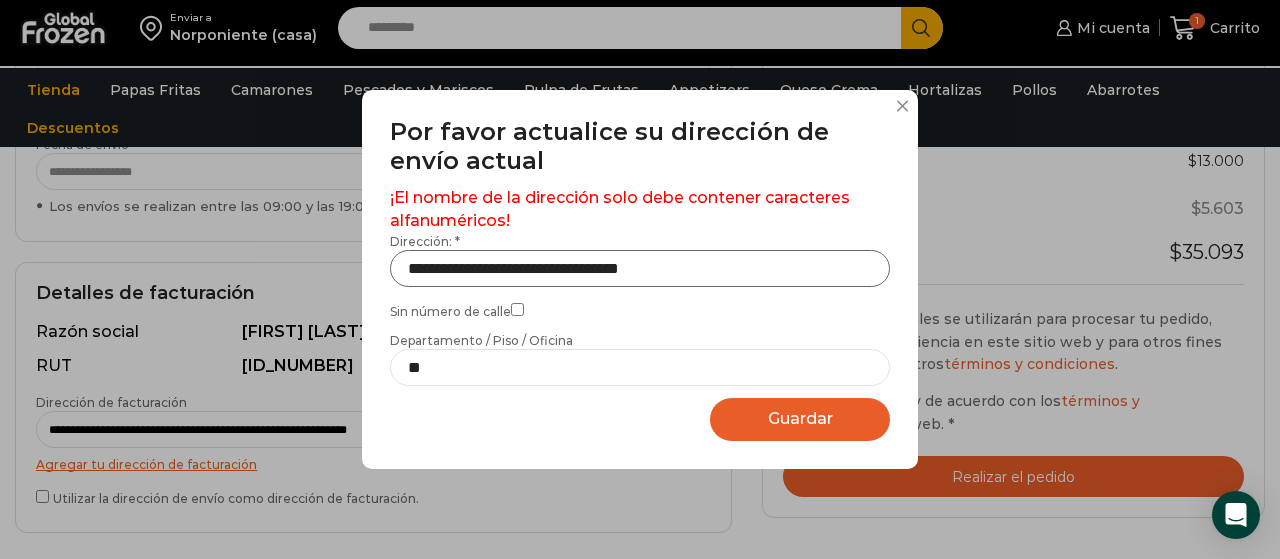 click on "**********" at bounding box center (640, 268) 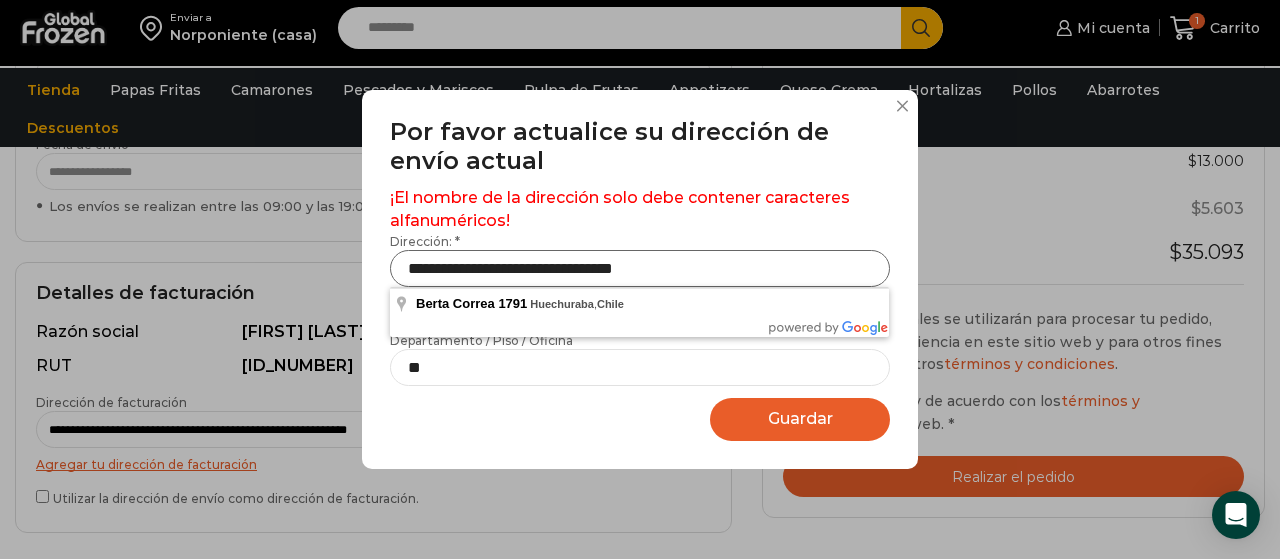 type on "**********" 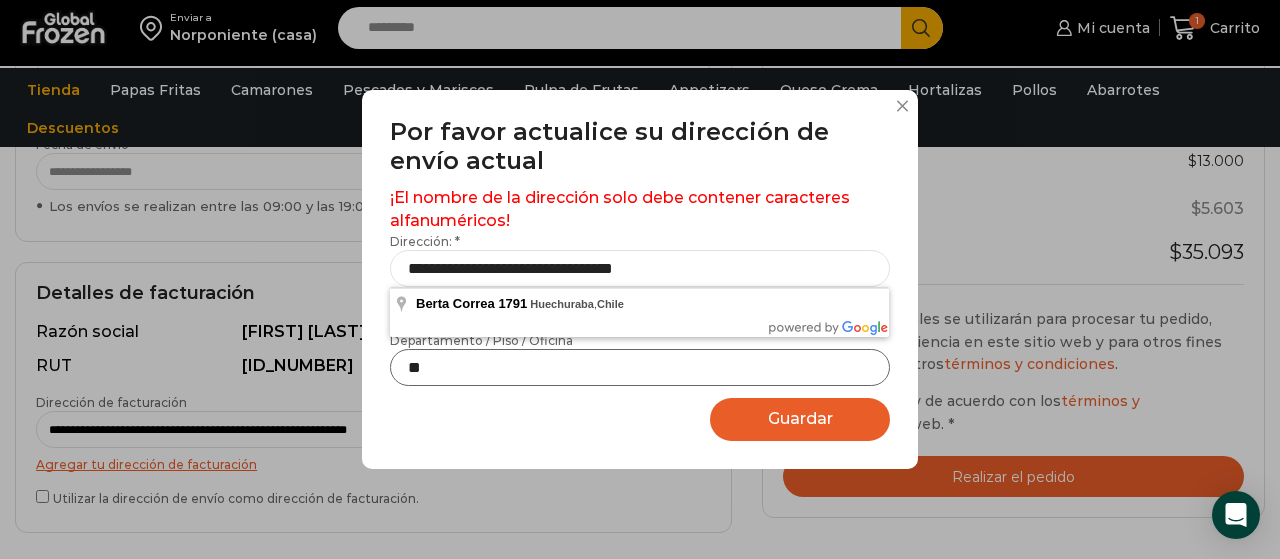 click on "**" at bounding box center (640, 367) 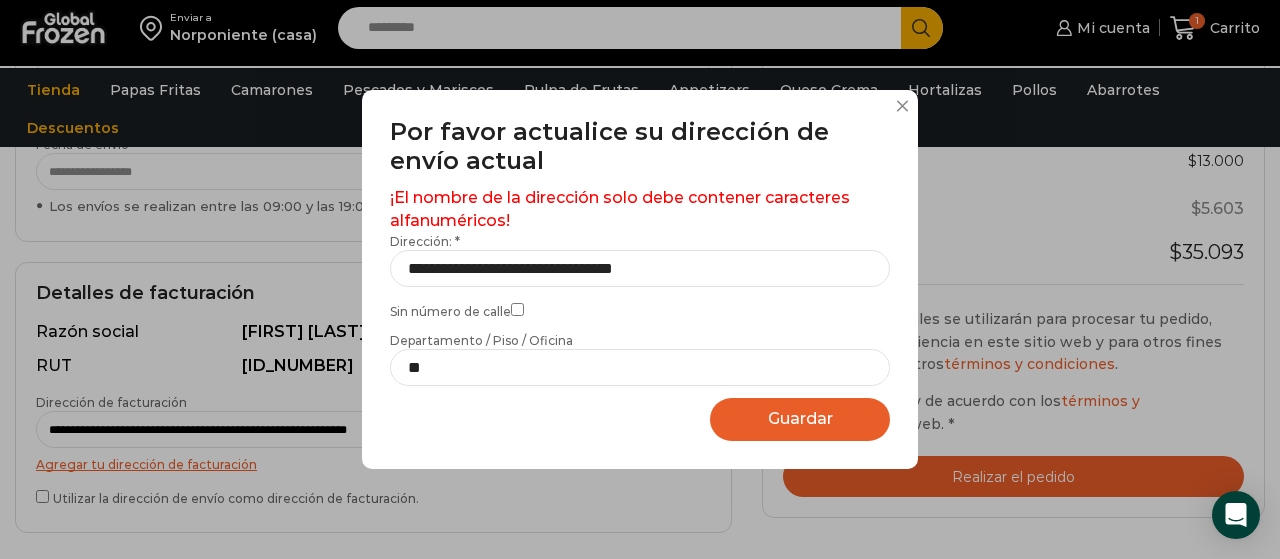 click on "Guardar" at bounding box center (800, 418) 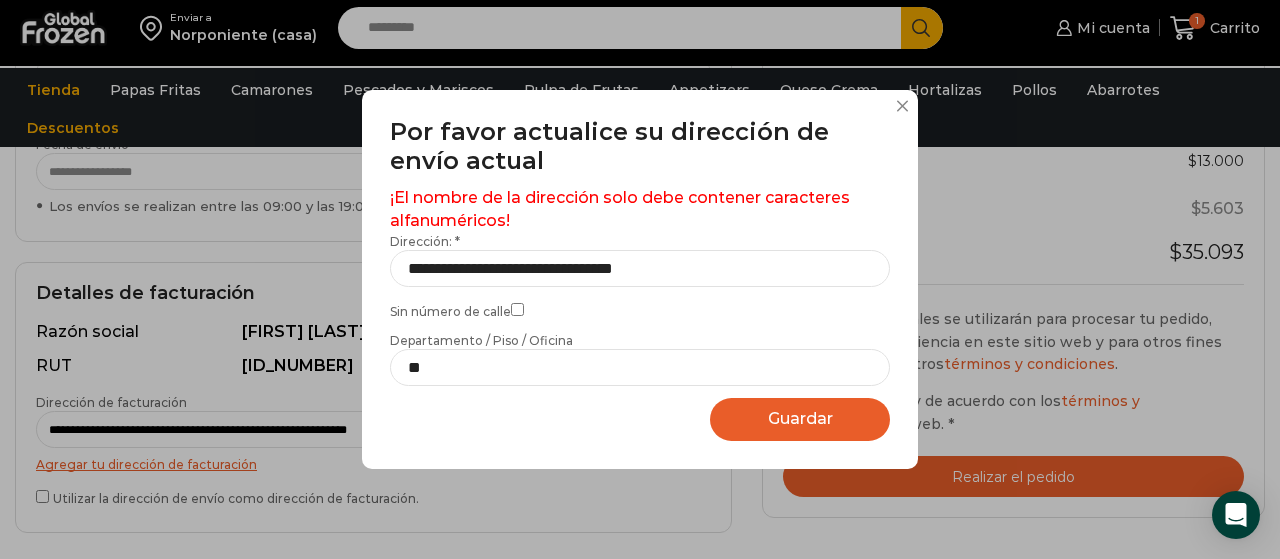 click on "Guardar" at bounding box center [800, 418] 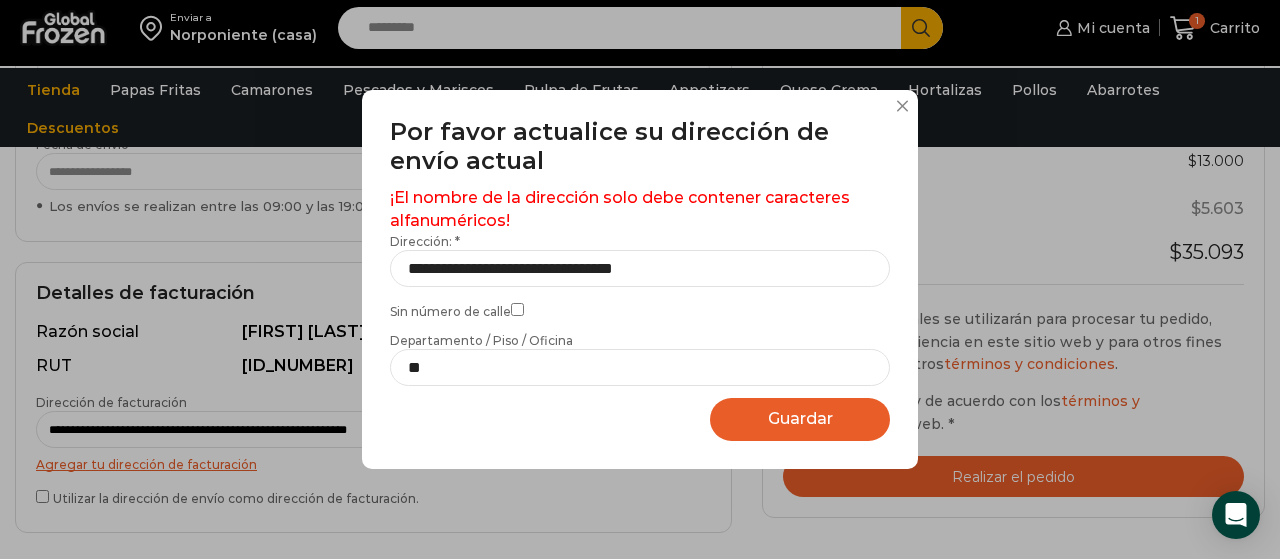 click at bounding box center [902, 106] 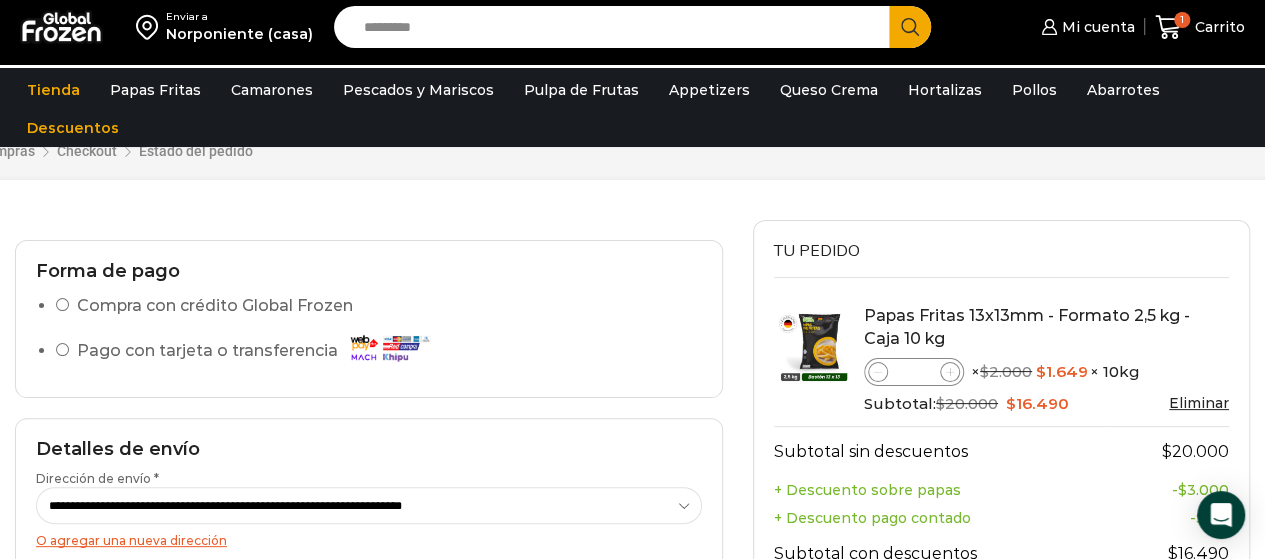 scroll, scrollTop: 100, scrollLeft: 0, axis: vertical 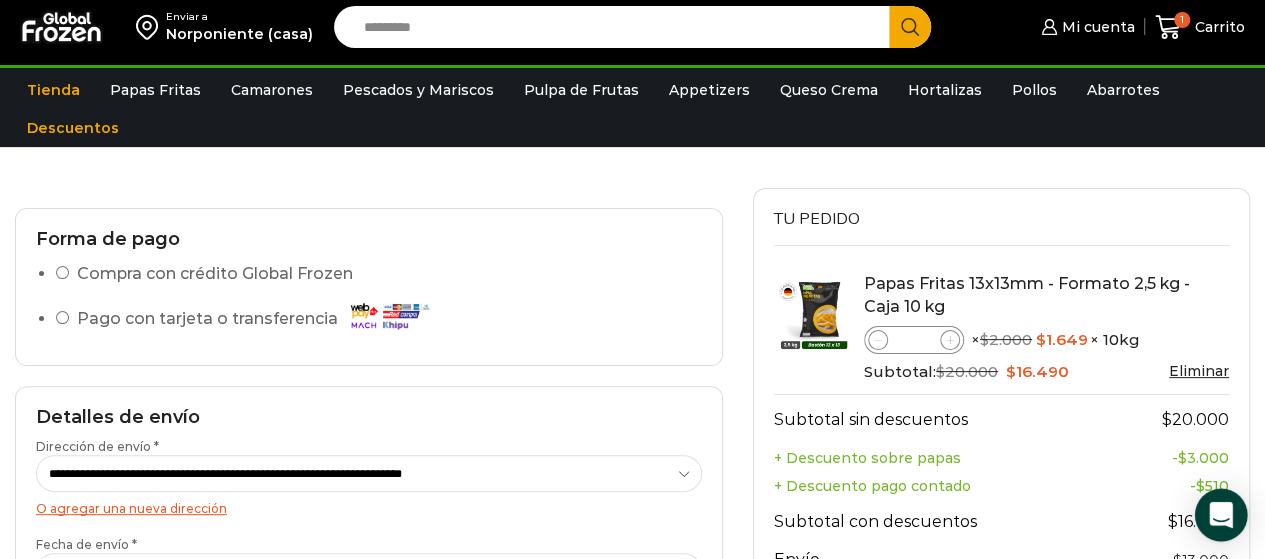click 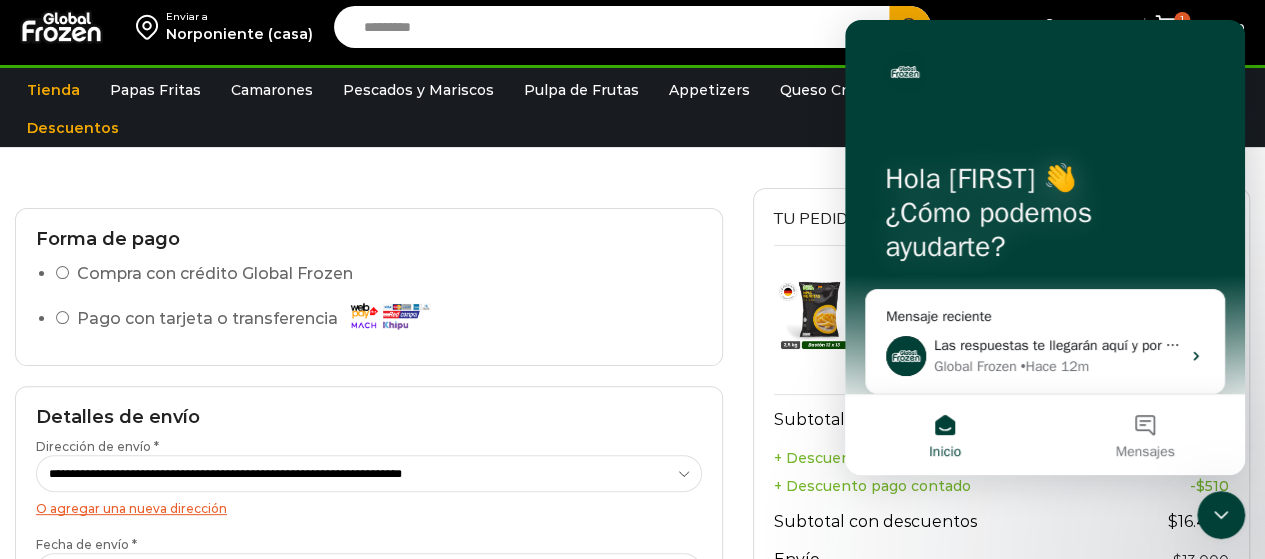 scroll, scrollTop: 0, scrollLeft: 0, axis: both 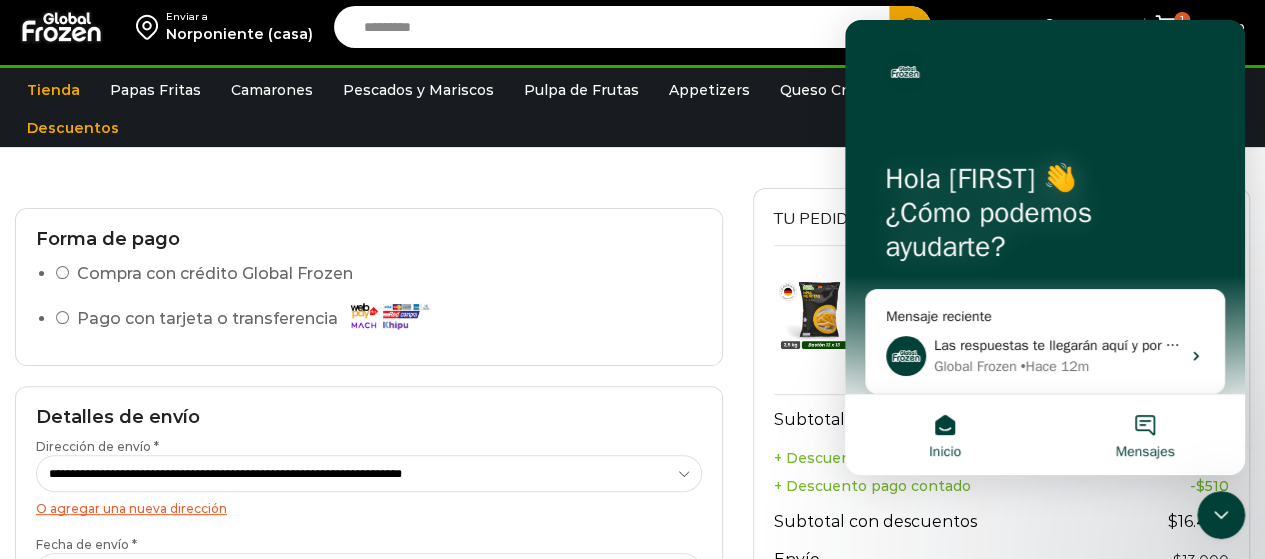click on "Mensajes" at bounding box center [1145, 435] 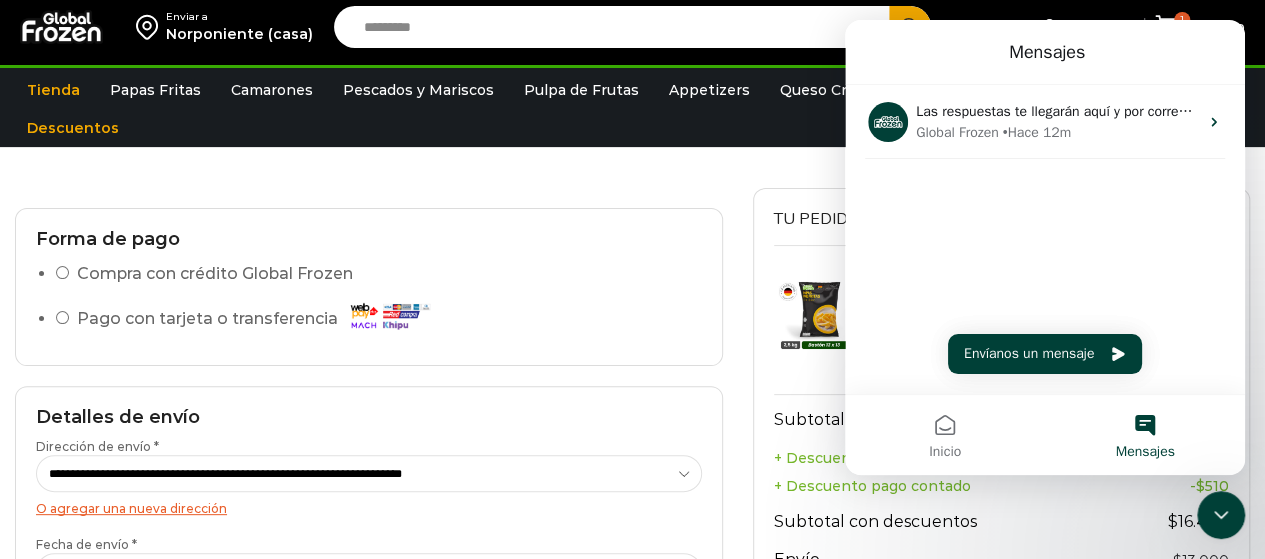 scroll, scrollTop: 0, scrollLeft: 0, axis: both 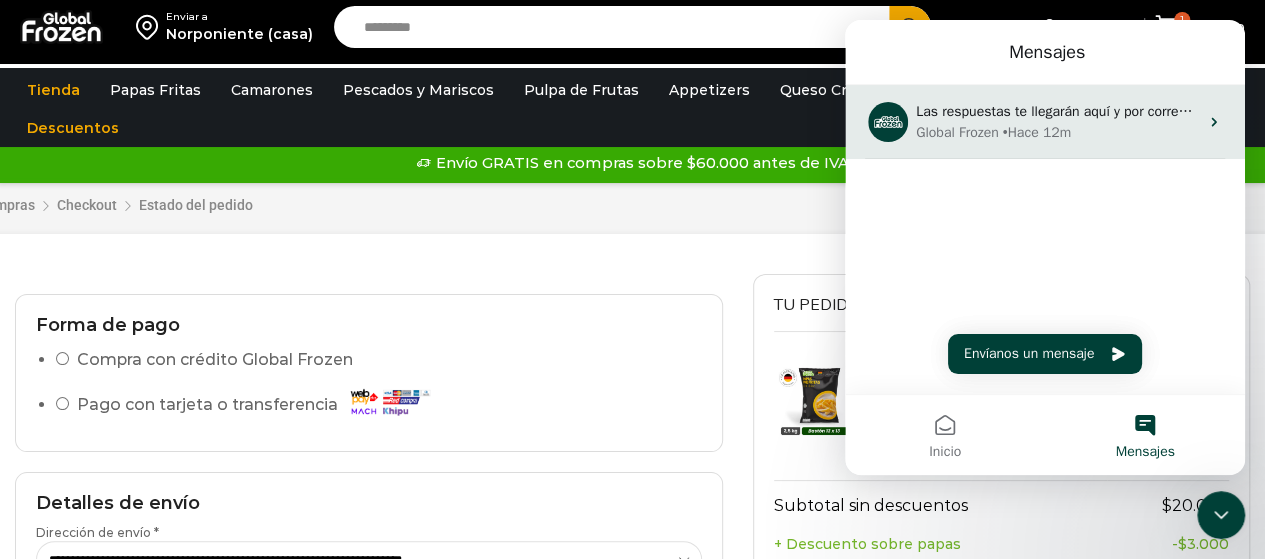 click on "Las respuestas te llegarán aquí y por correo electrónico: ✉️ acuevas@globalfrozen.com Nuestro tiempo de respuesta habitual 🕒 Unos minutos" at bounding box center (1297, 111) 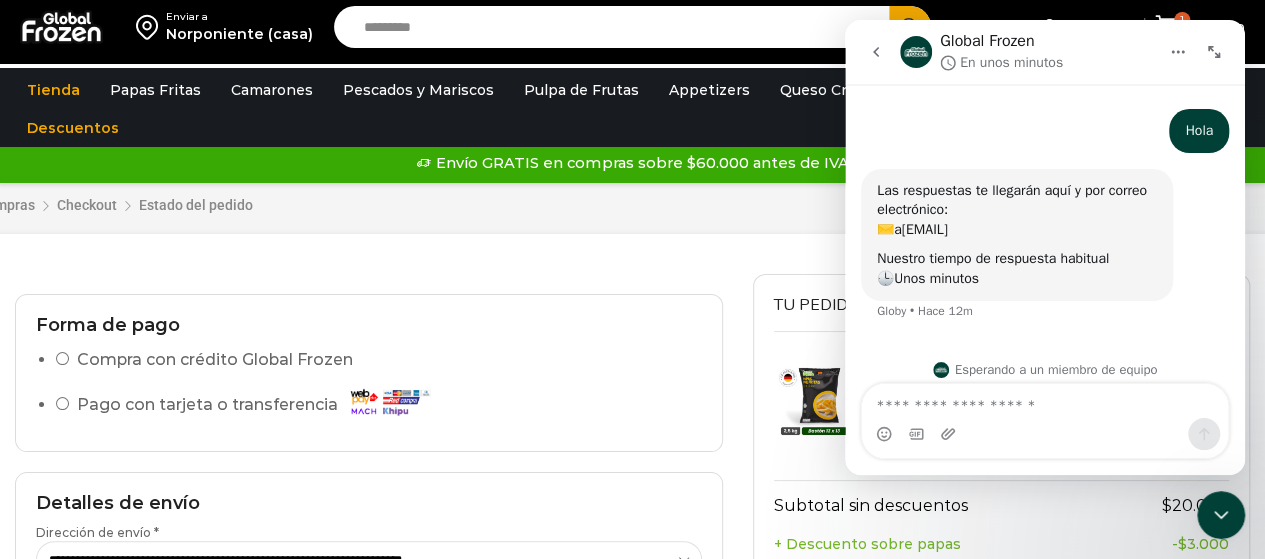 scroll, scrollTop: 13, scrollLeft: 0, axis: vertical 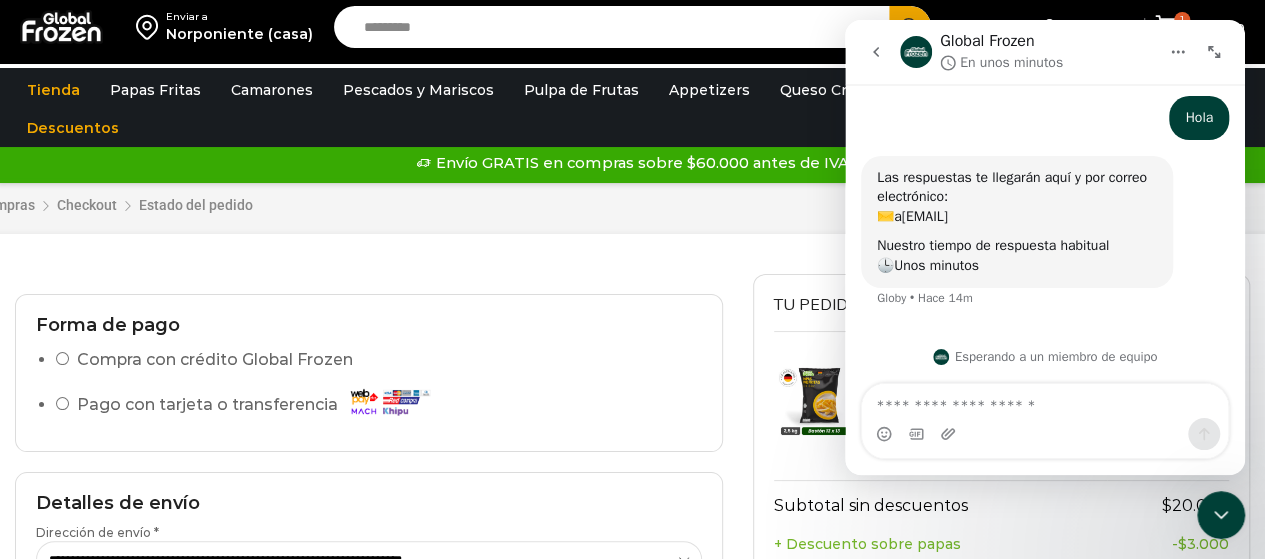 click on "Search input" at bounding box center [617, 27] 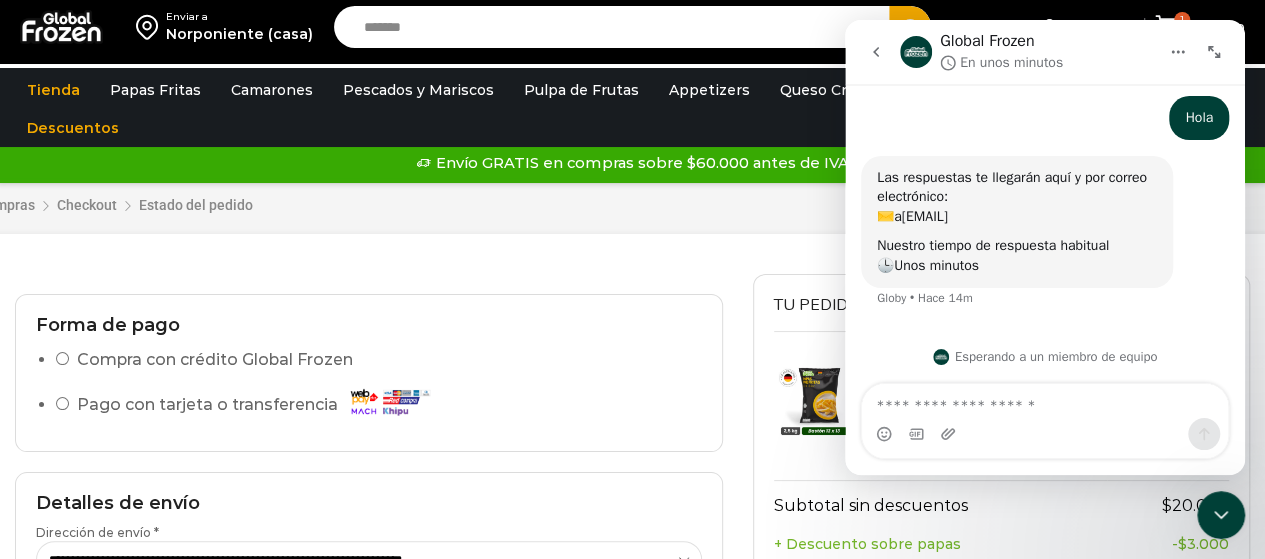 type on "*******" 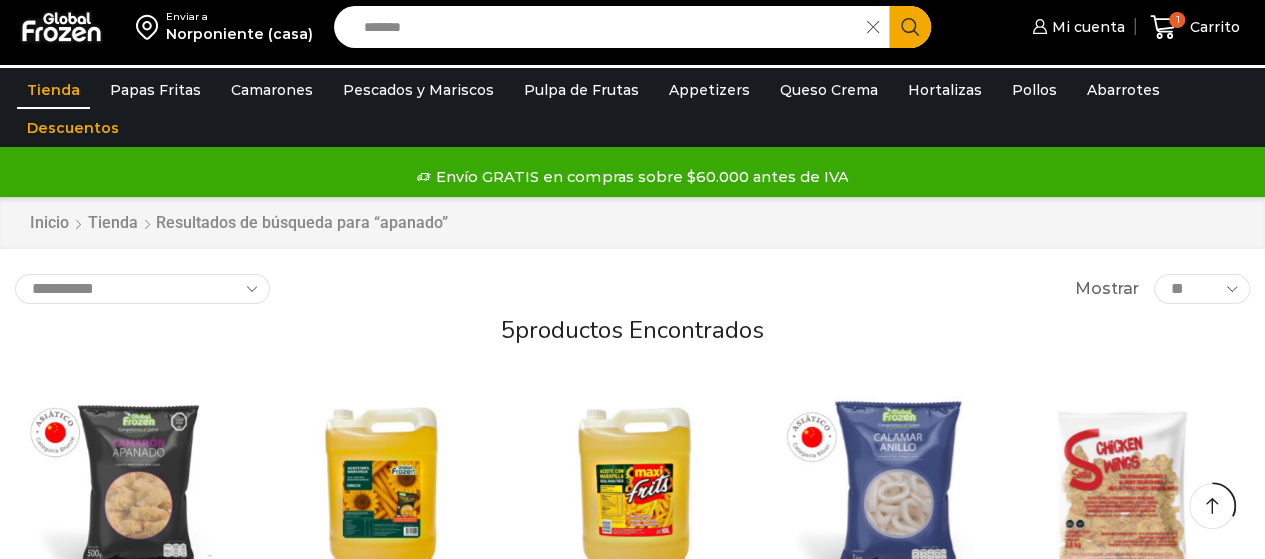 scroll, scrollTop: 300, scrollLeft: 0, axis: vertical 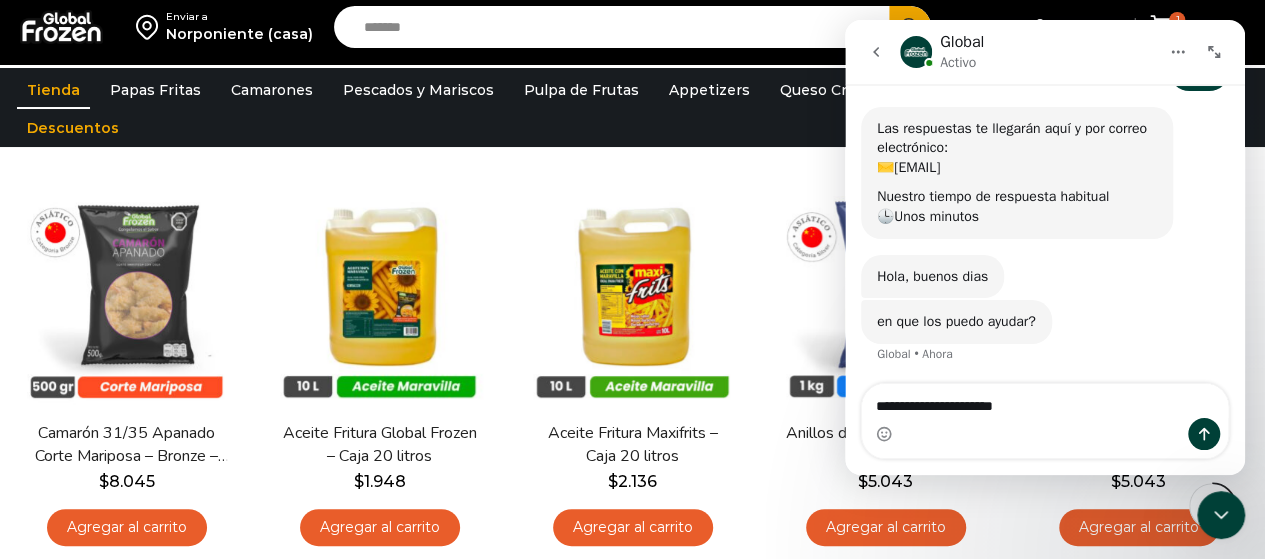 type on "**********" 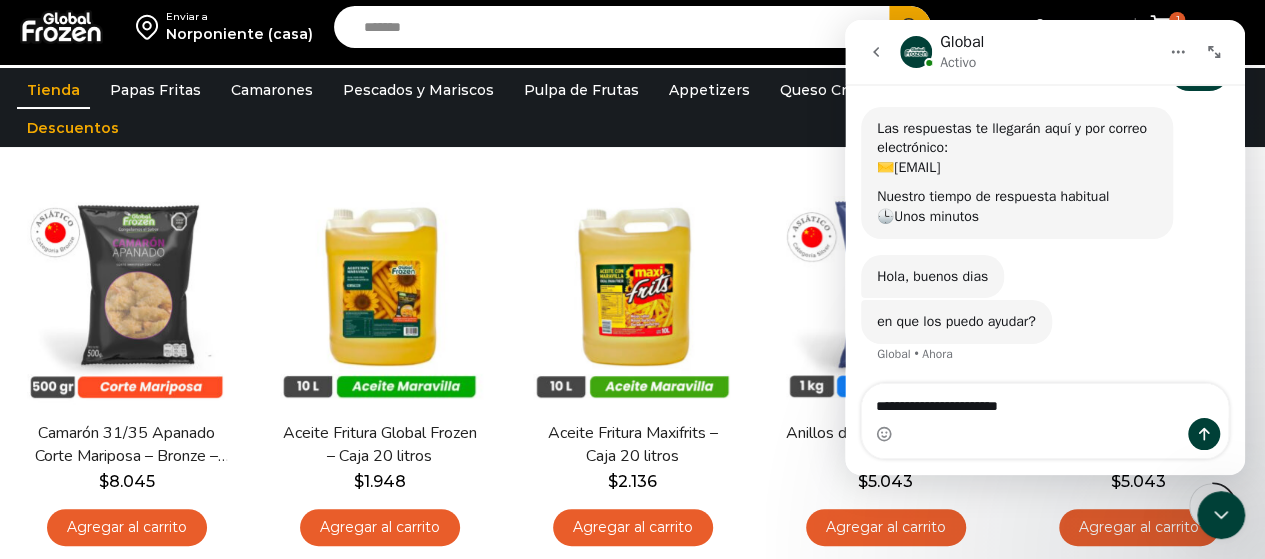 type 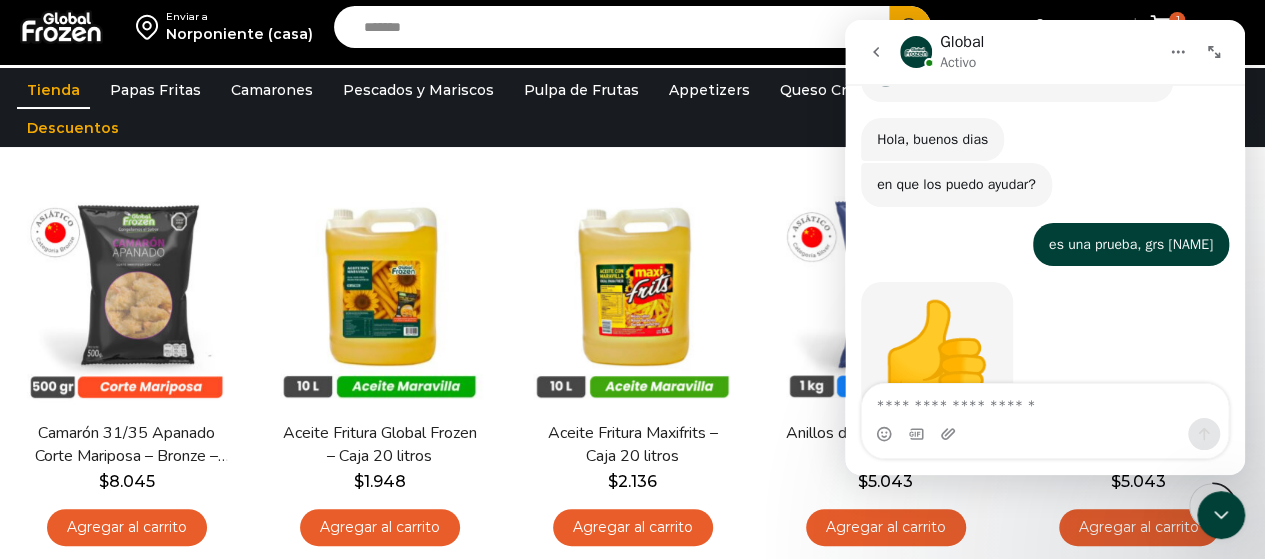 scroll, scrollTop: 270, scrollLeft: 0, axis: vertical 